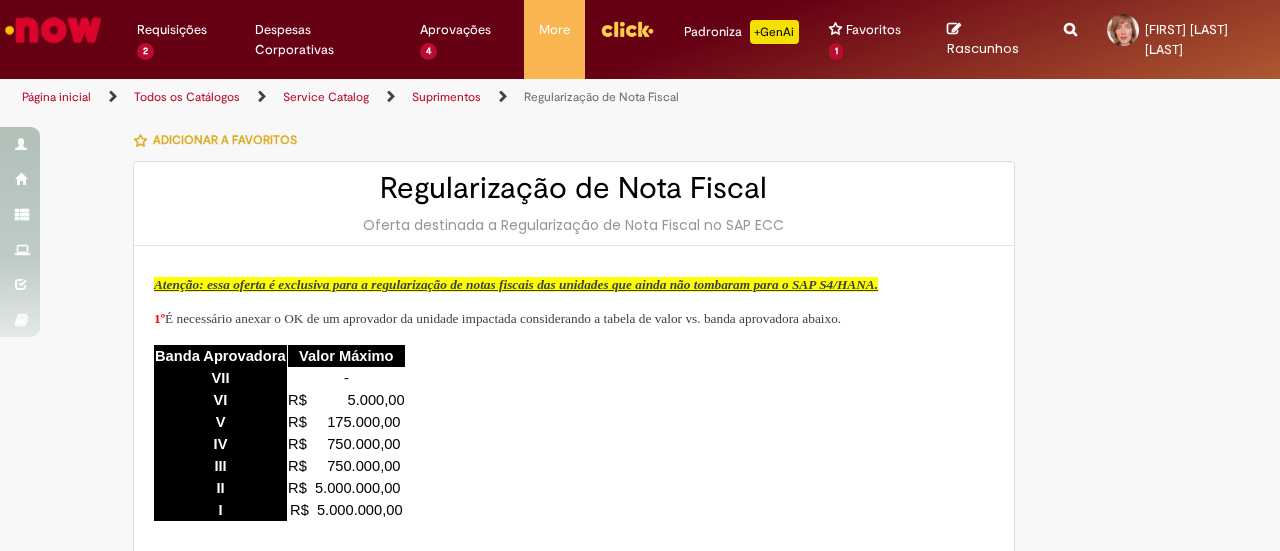 scroll, scrollTop: 0, scrollLeft: 0, axis: both 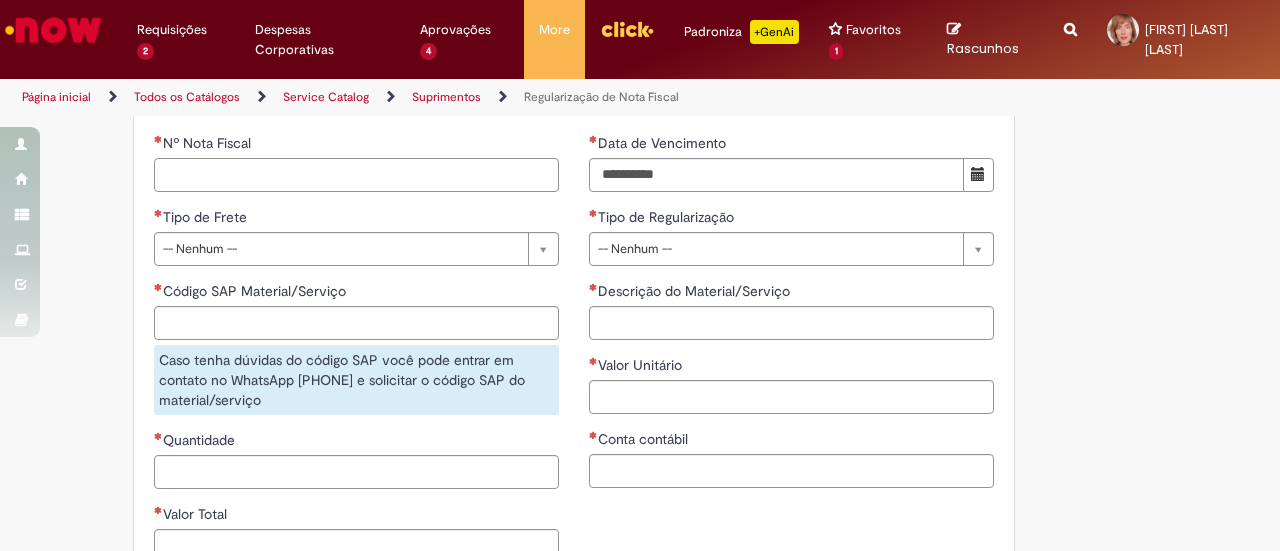 click on "Nº Nota Fiscal" at bounding box center [356, 175] 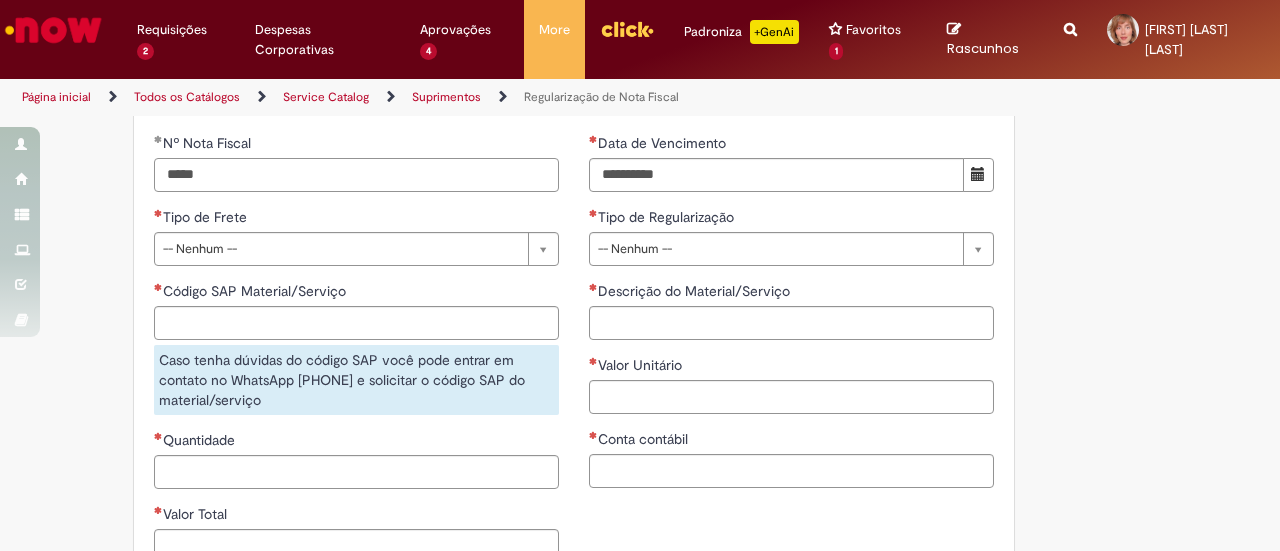type on "*****" 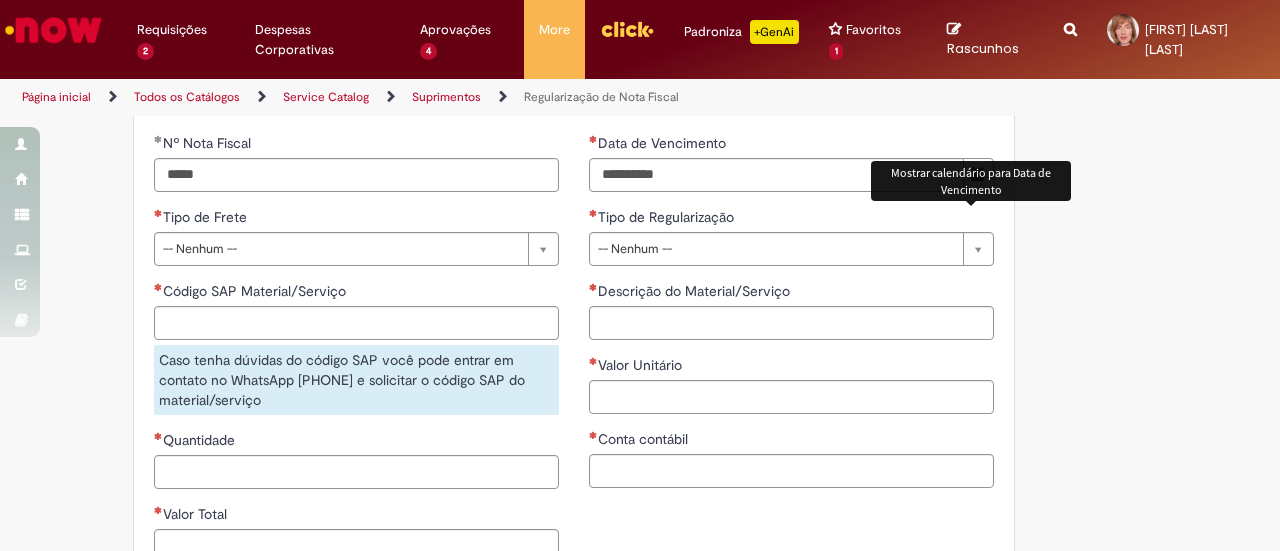 click at bounding box center (978, 175) 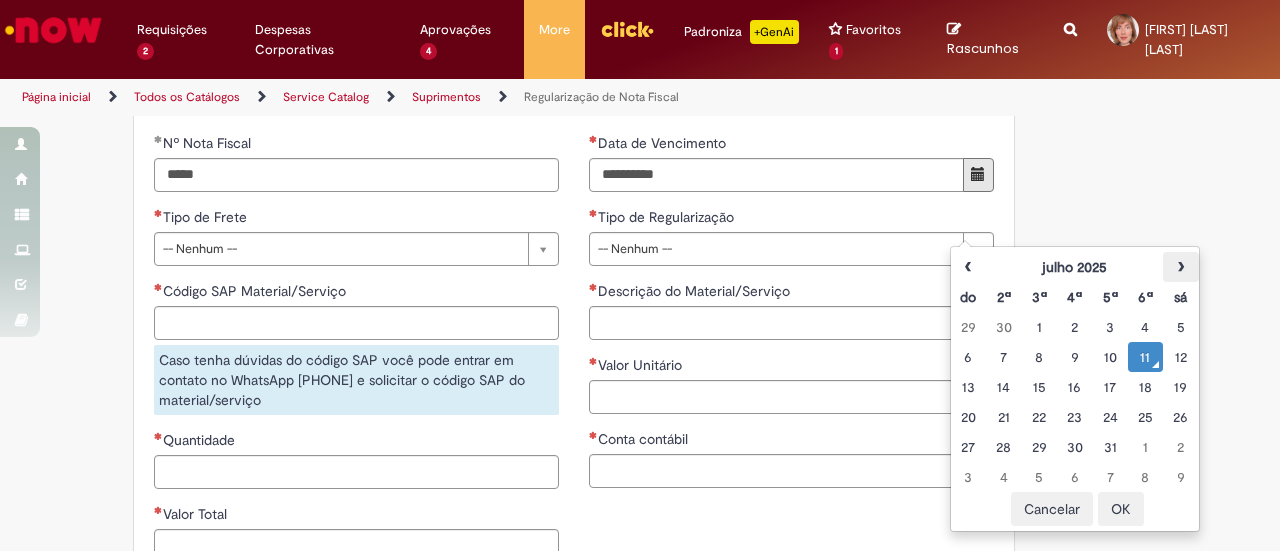 click on "›" at bounding box center [1180, 267] 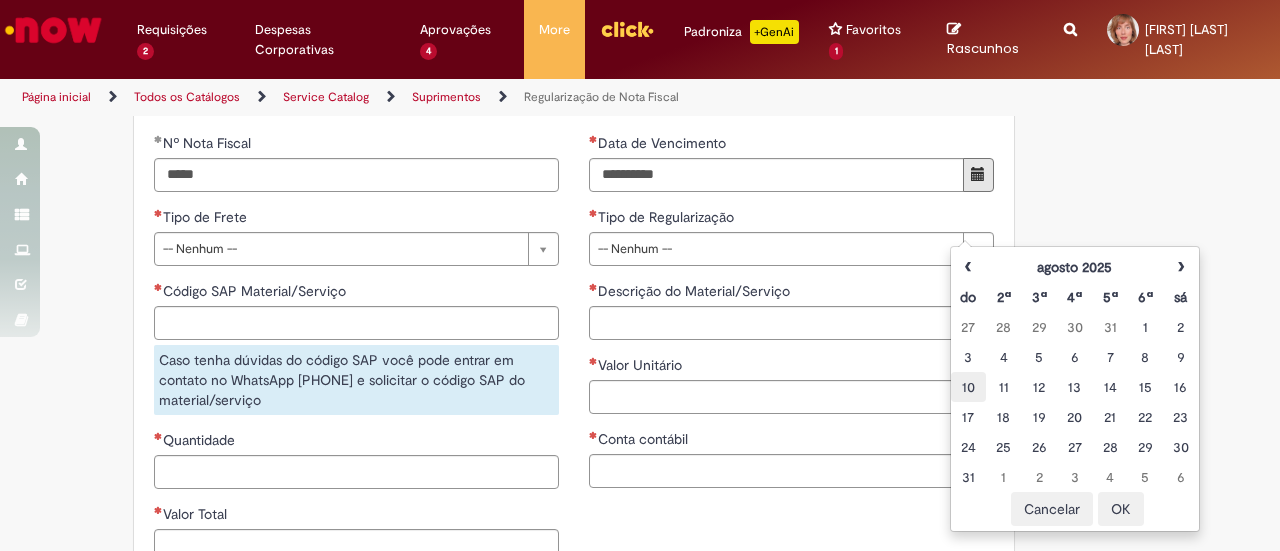 click on "10" at bounding box center (968, 387) 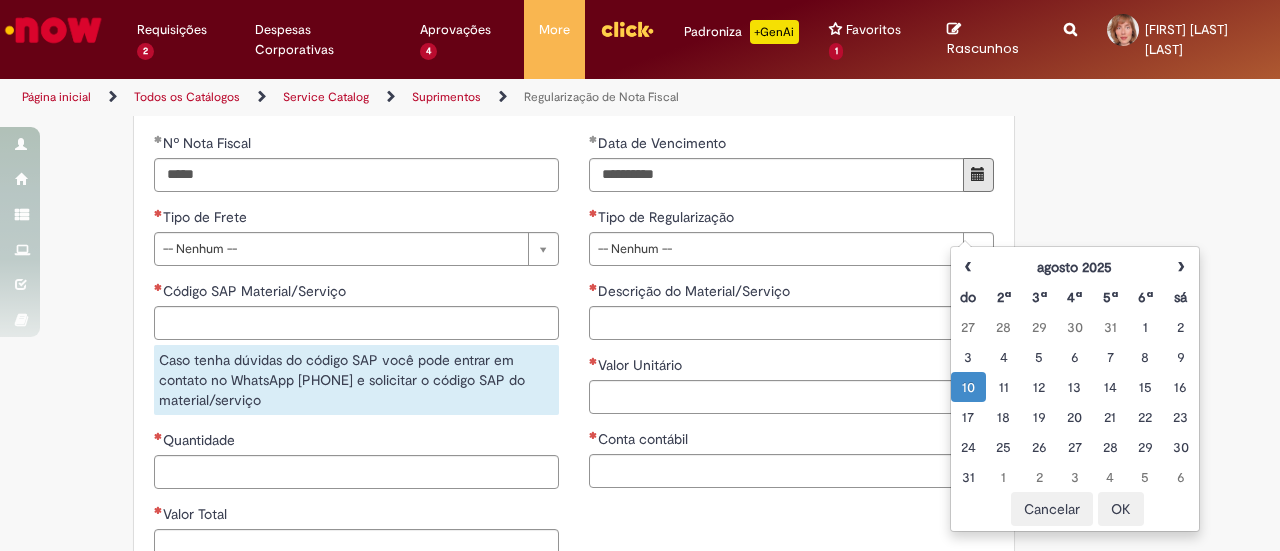 click on "OK" at bounding box center (1121, 509) 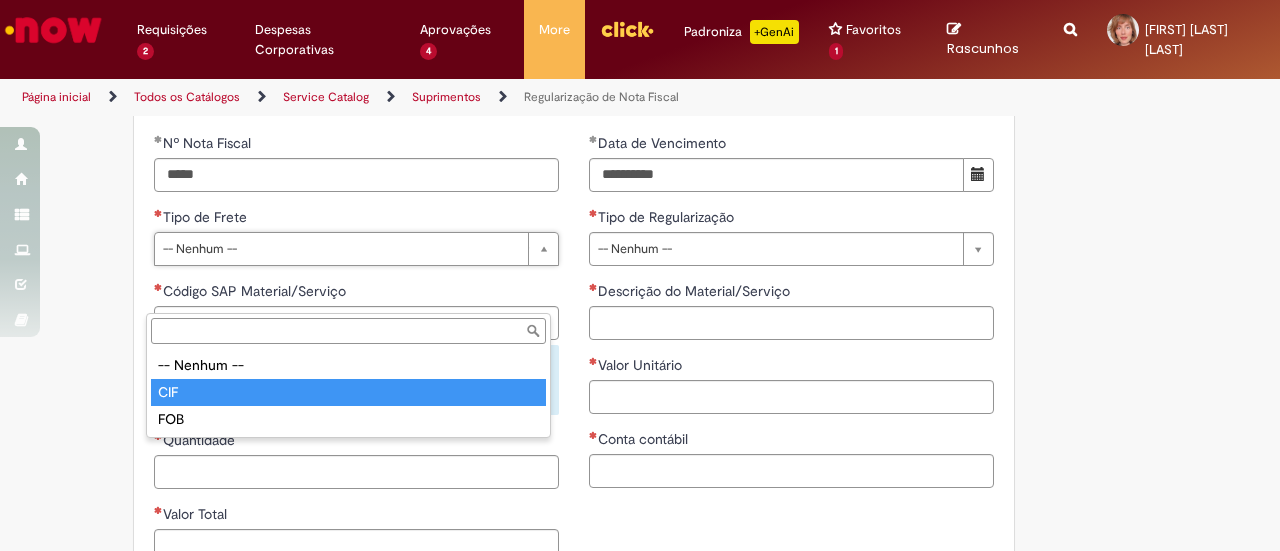 type on "***" 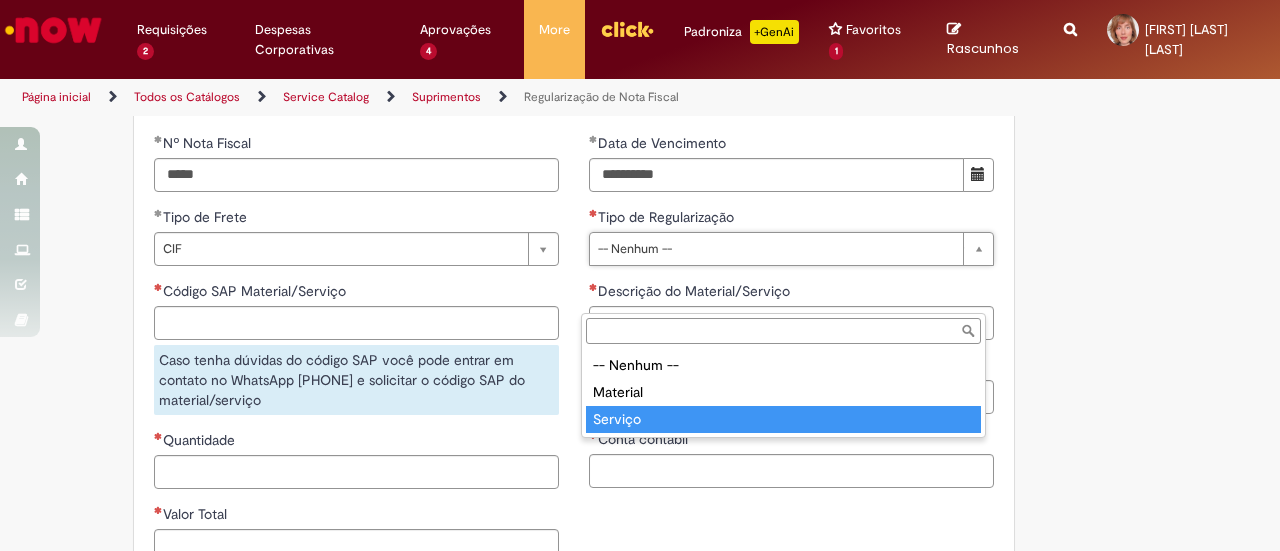 type on "*******" 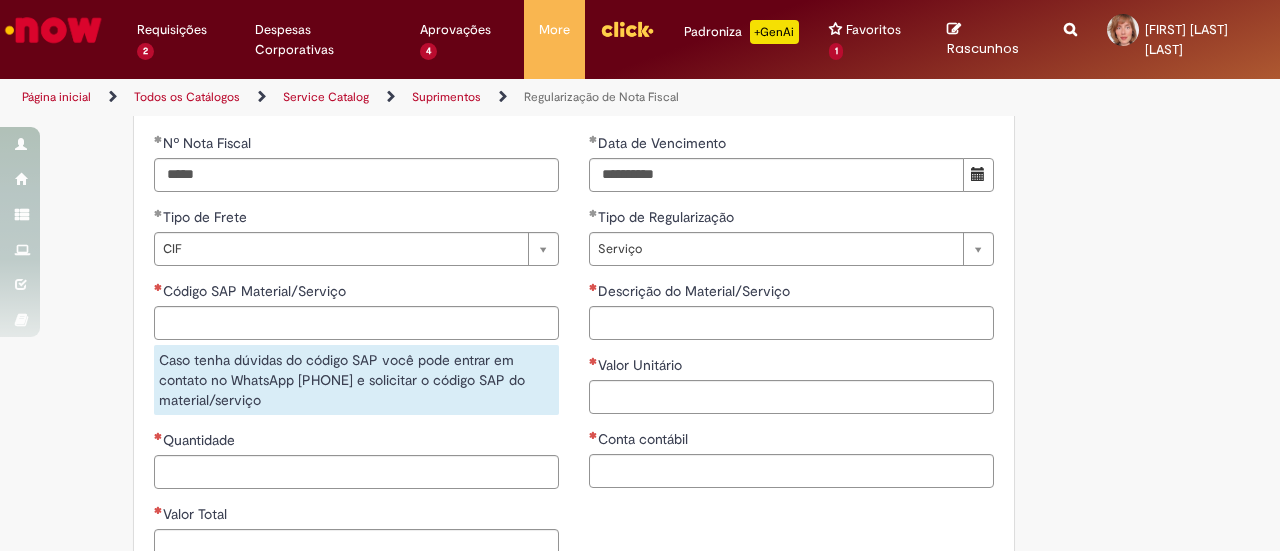 click on "Adicionar a Favoritos
Regularização de Nota Fiscal
Oferta destinada a Regularização de Nota Fiscal no SAP ECC
Atenção: essa oferta é exclusiva para a regularização de notas fiscais das unidades que ainda não tombaram para o SAP S4/HANA.
1º  É necessário anexar o OK de um aprovador da unidade impactada considerando a tabela de valor vs. banda aprovadora abaixo.
Banda Aprovadora
Valor Máximo
VII
-
VI
R$          5.000,00
V
R$     175.000,00
IV
R$     750.000,00
III
R$     750.000,00
II
R$  5.000.000,00
I
R$  5.000.000,00
2º  Ao preencher o campo de valor total no chamado, será aberta uma lista suspensa da banda aprovadora e será necessário indicar o aprovador da unidade. O anexo com a aprovação  deve ser por email.
*Anexos obrigatórios" at bounding box center [542, 399] 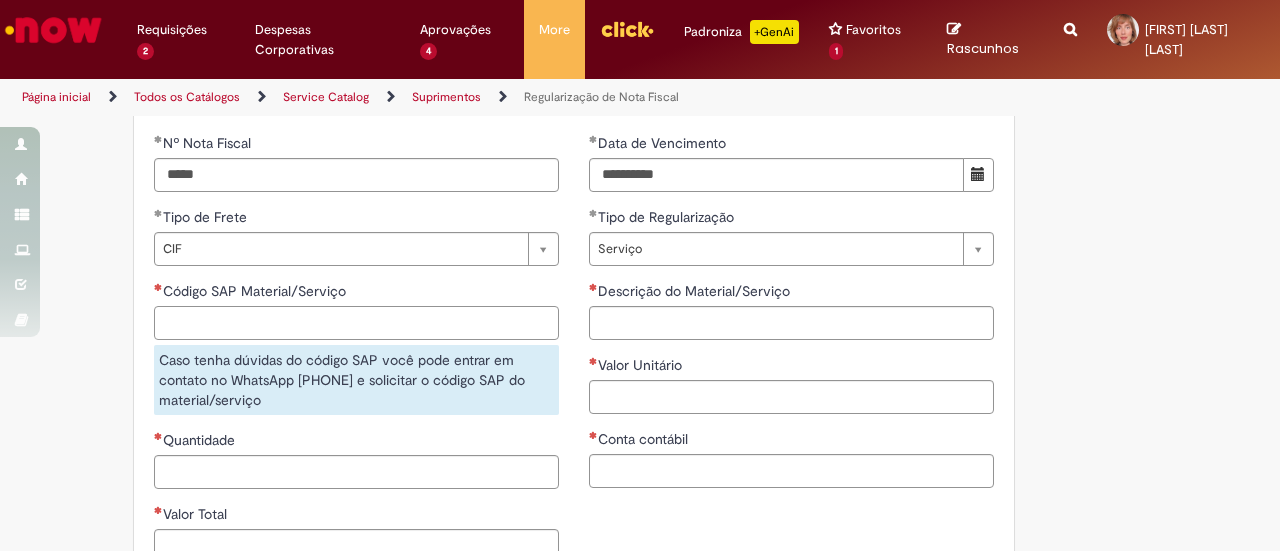 click on "Código SAP Material/Serviço" at bounding box center [356, 323] 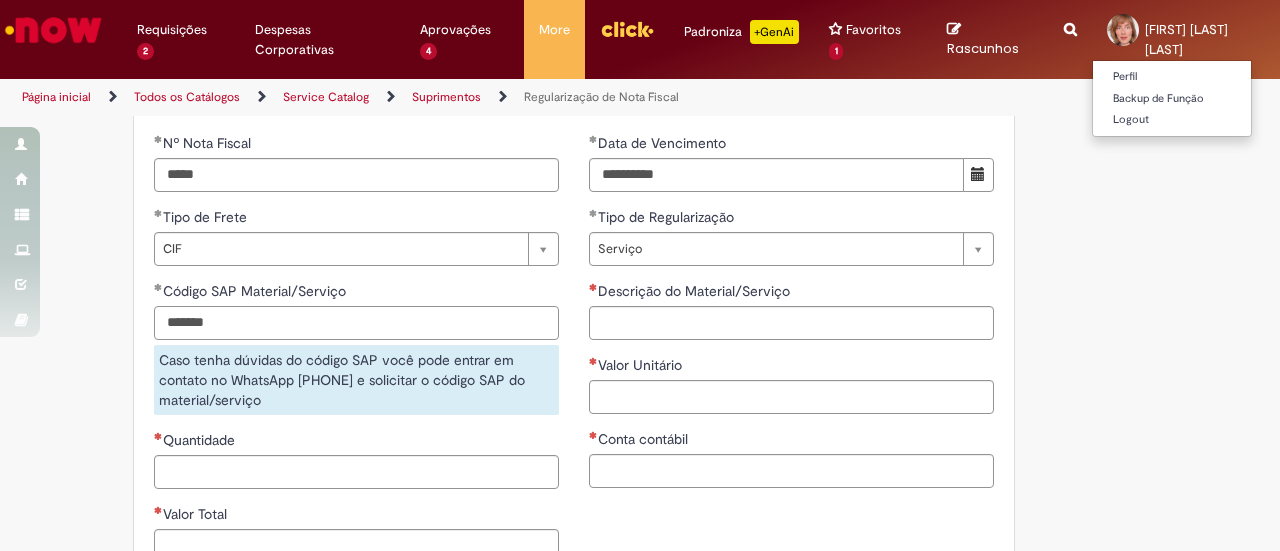 type on "*******" 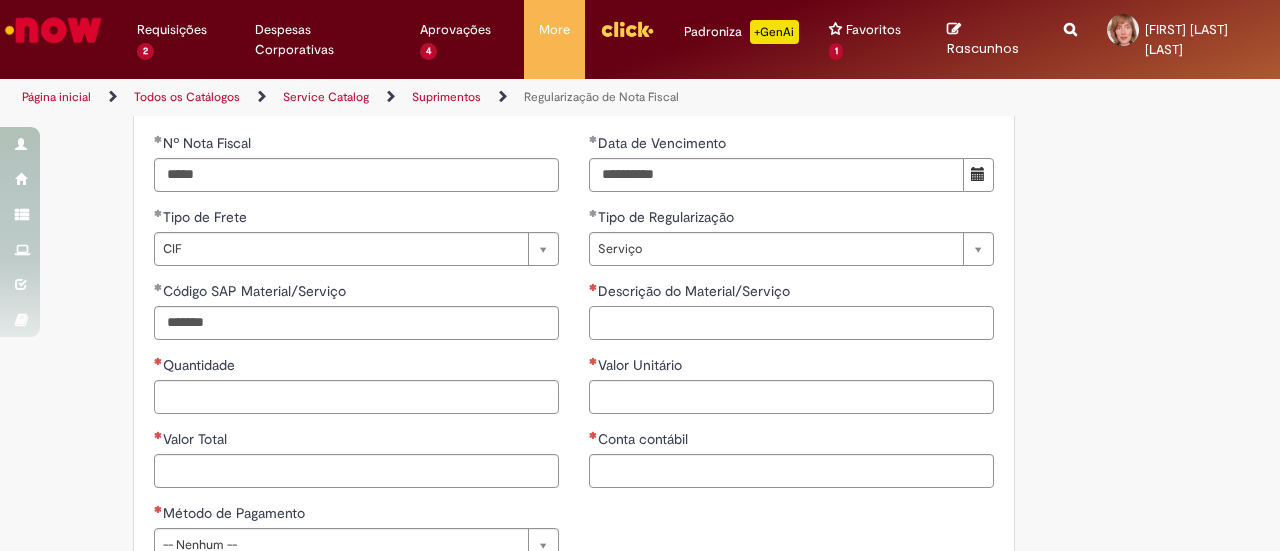 click on "Descrição do Material/Serviço" at bounding box center (791, 323) 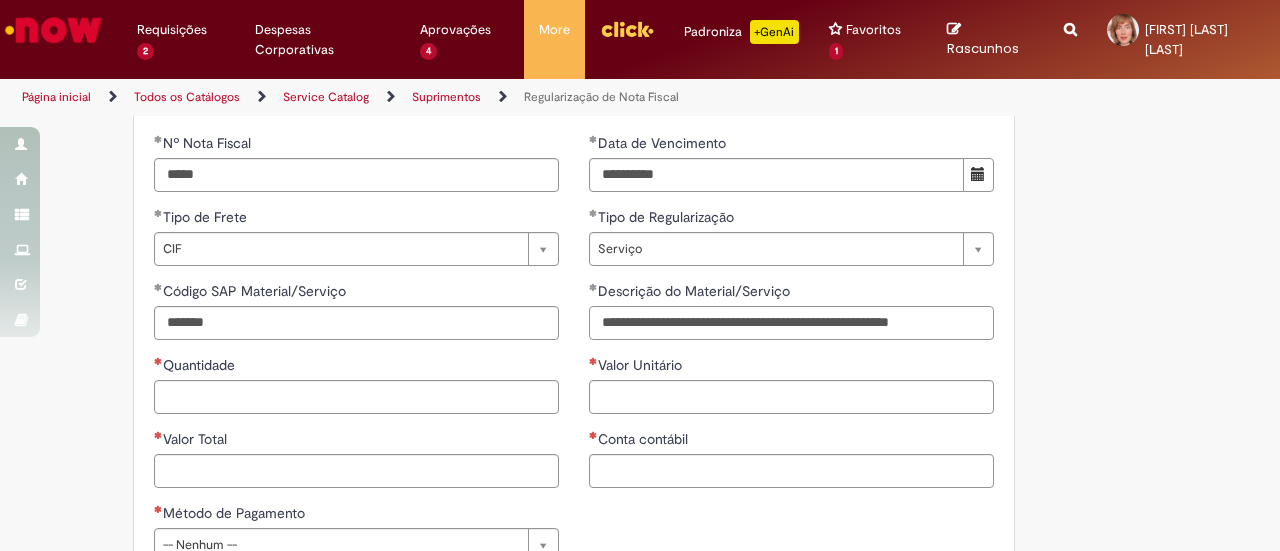 scroll, scrollTop: 0, scrollLeft: 5, axis: horizontal 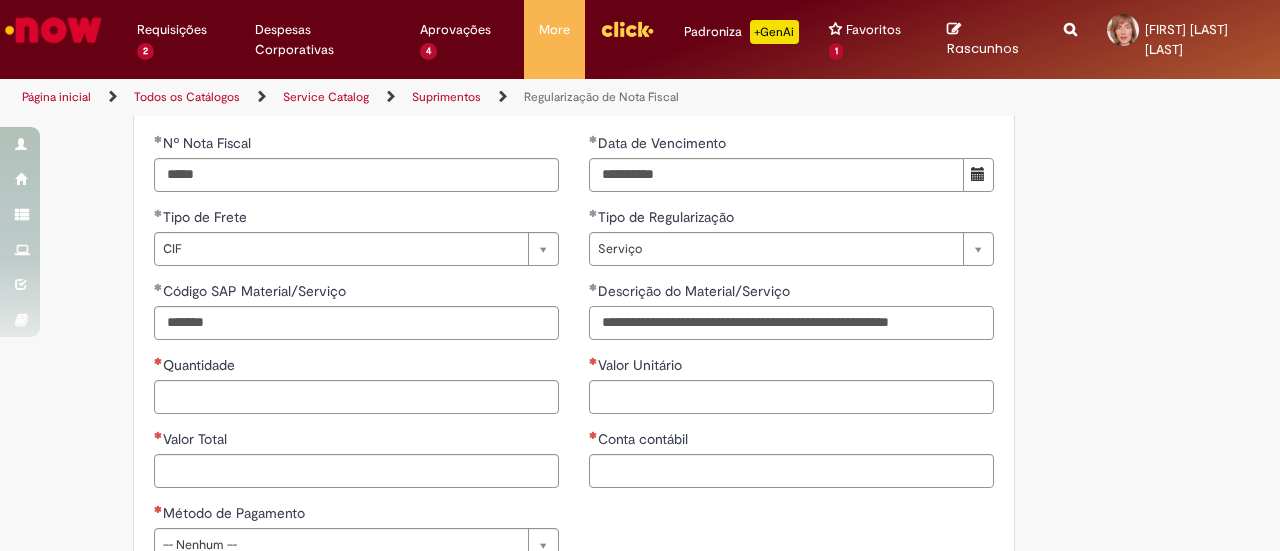 type on "**********" 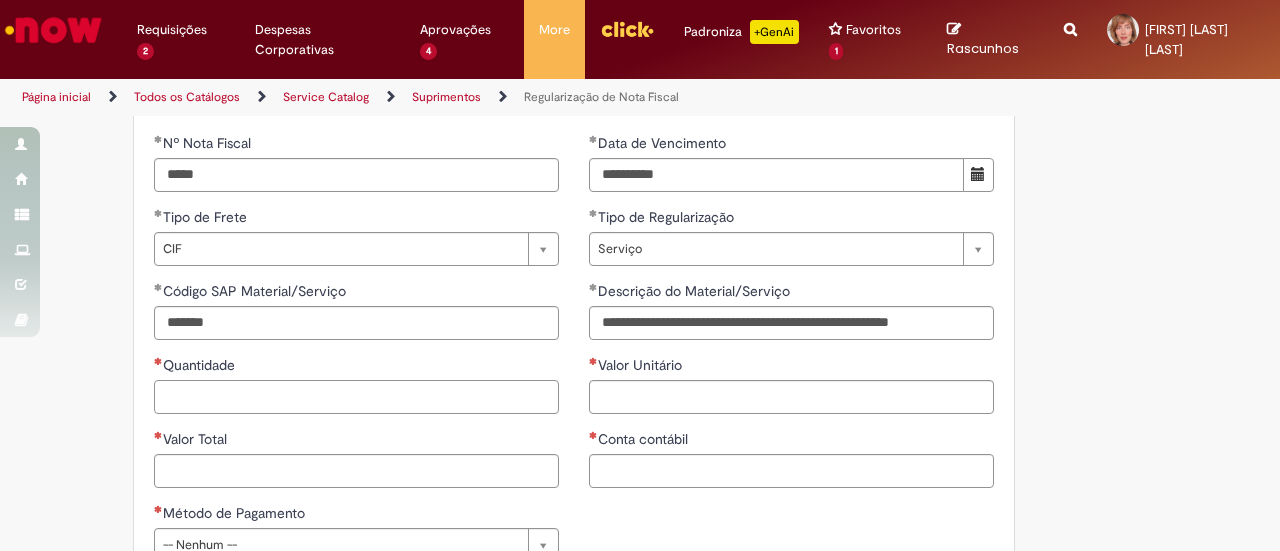 click on "Quantidade" at bounding box center (356, 397) 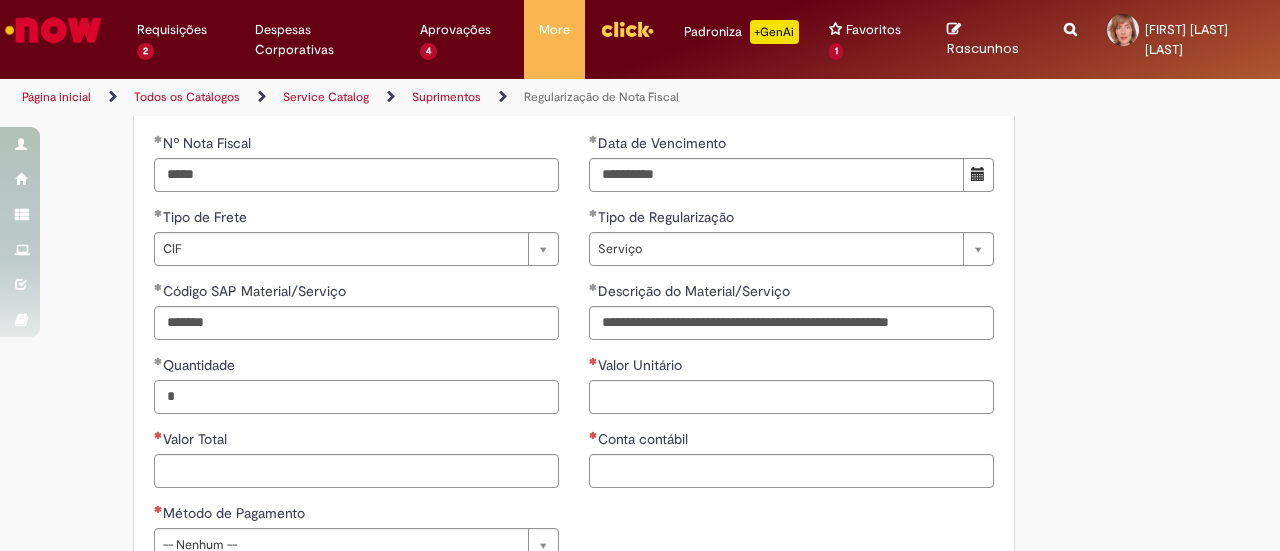 type on "*" 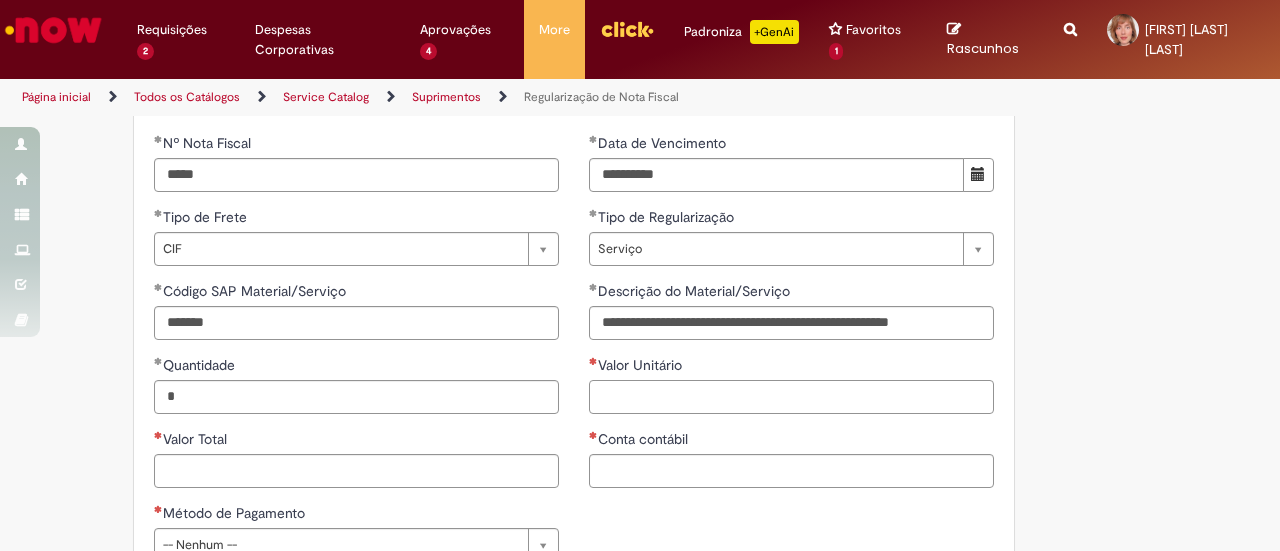 click on "Valor Unitário" at bounding box center (791, 397) 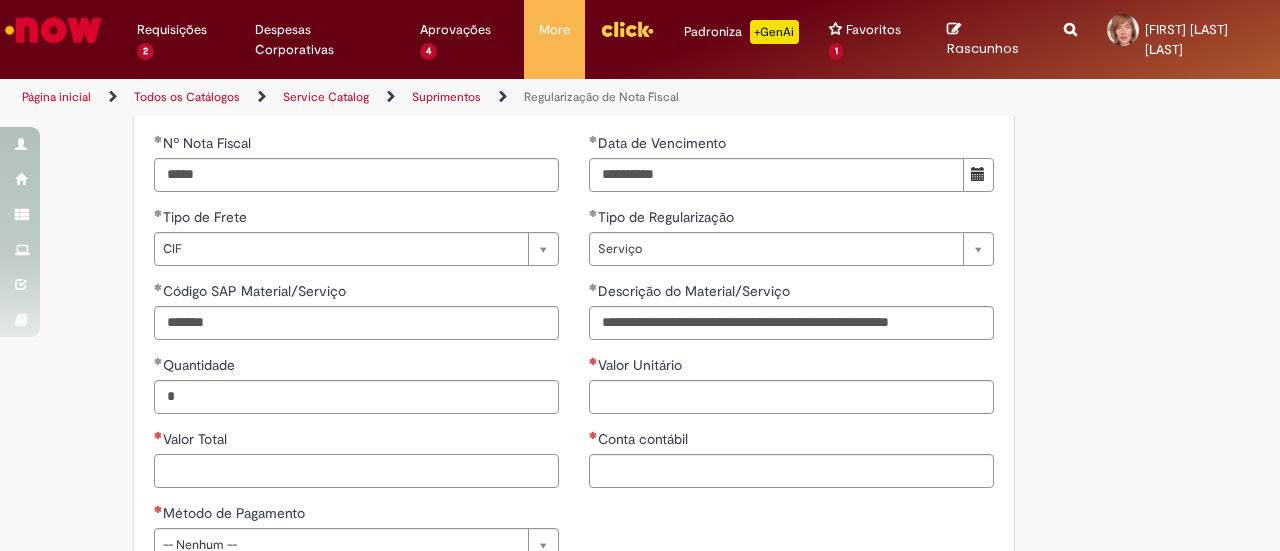 click on "Valor Total" at bounding box center [356, 471] 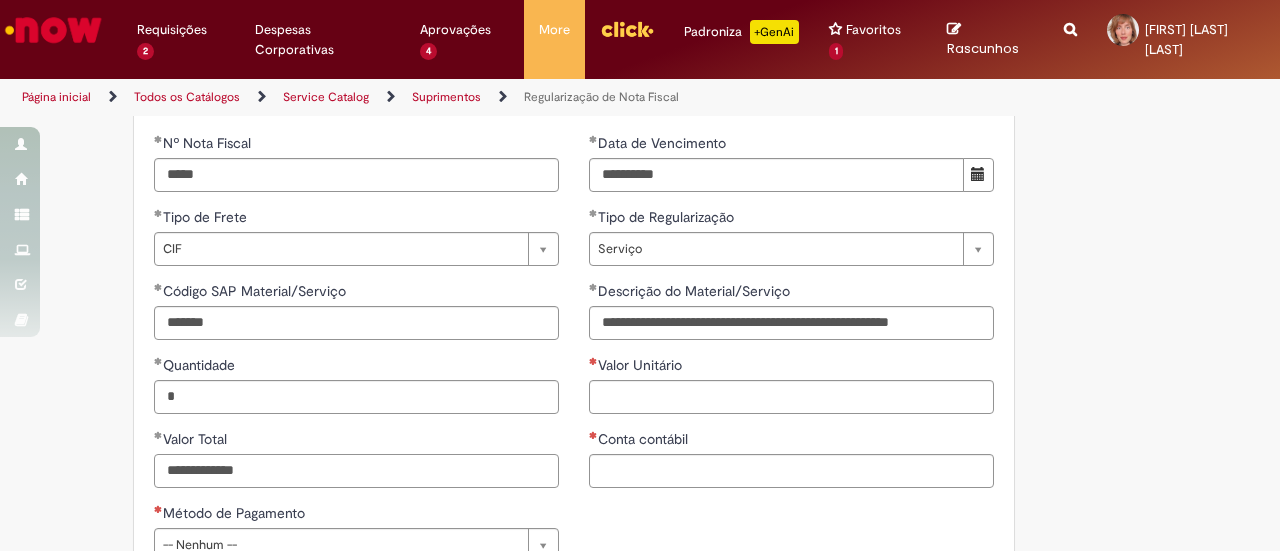 click on "**********" at bounding box center [356, 471] 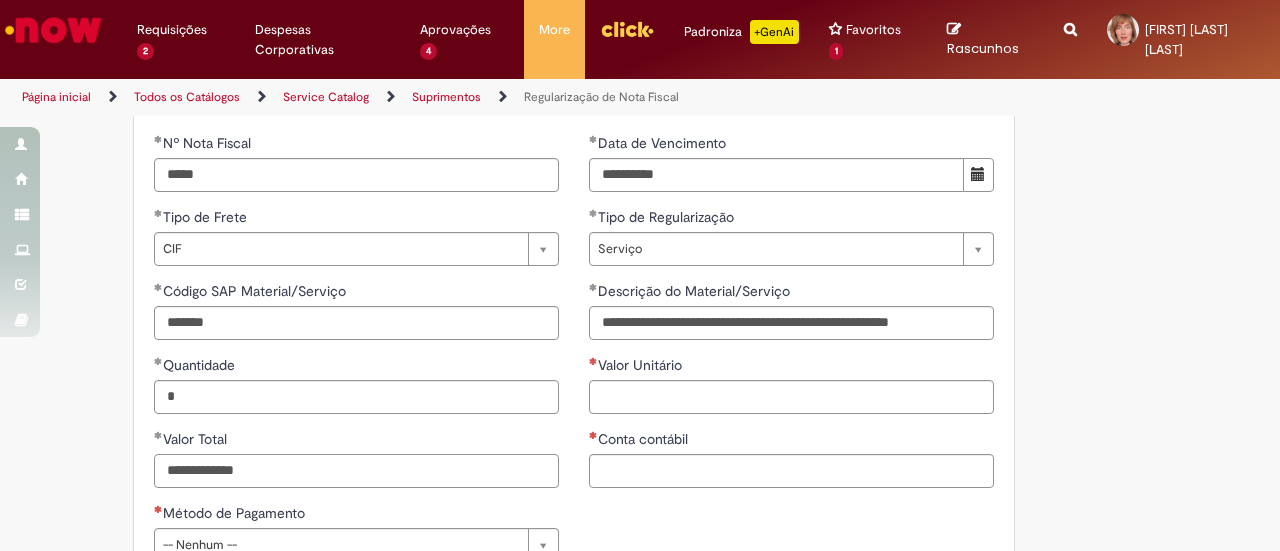 type on "**********" 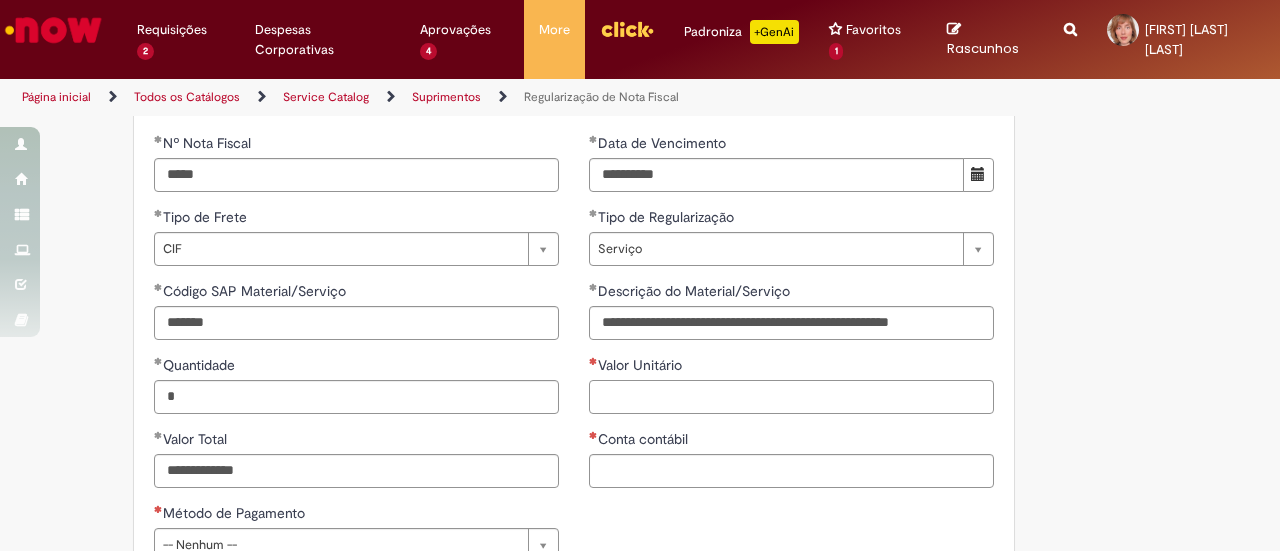 click on "Valor Unitário" at bounding box center [791, 397] 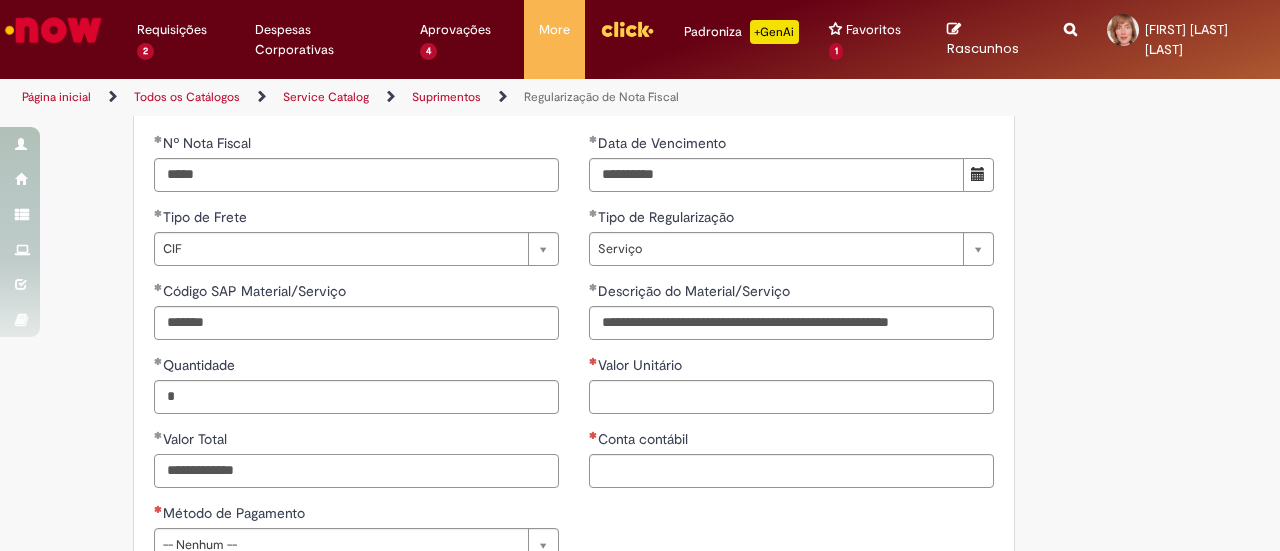 drag, startPoint x: 266, startPoint y: 519, endPoint x: 176, endPoint y: 519, distance: 90 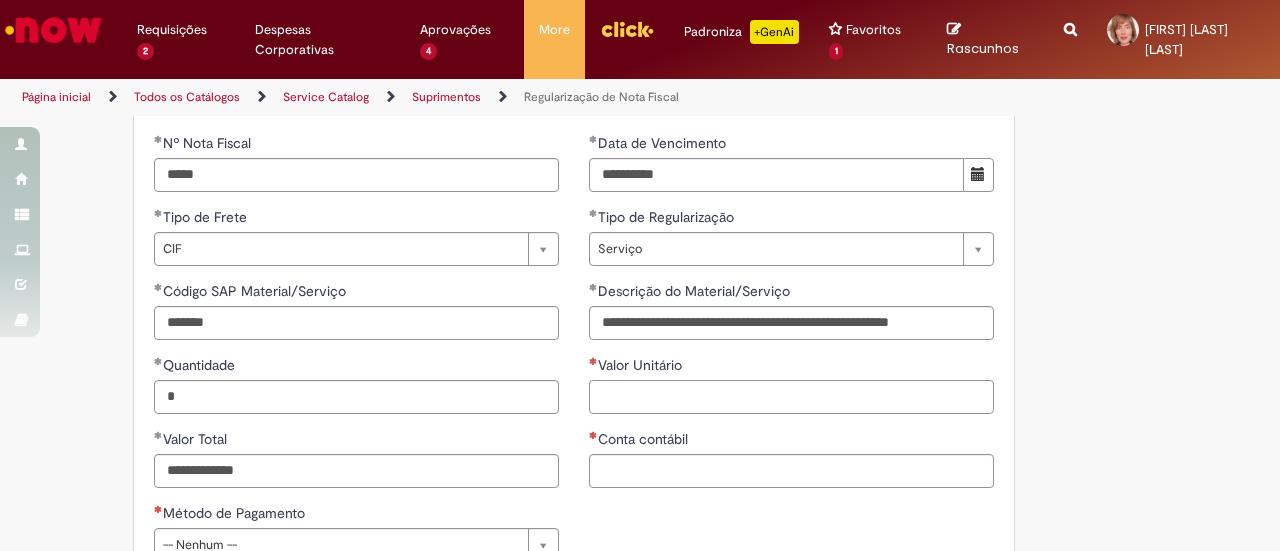 click on "Valor Unitário" at bounding box center [791, 397] 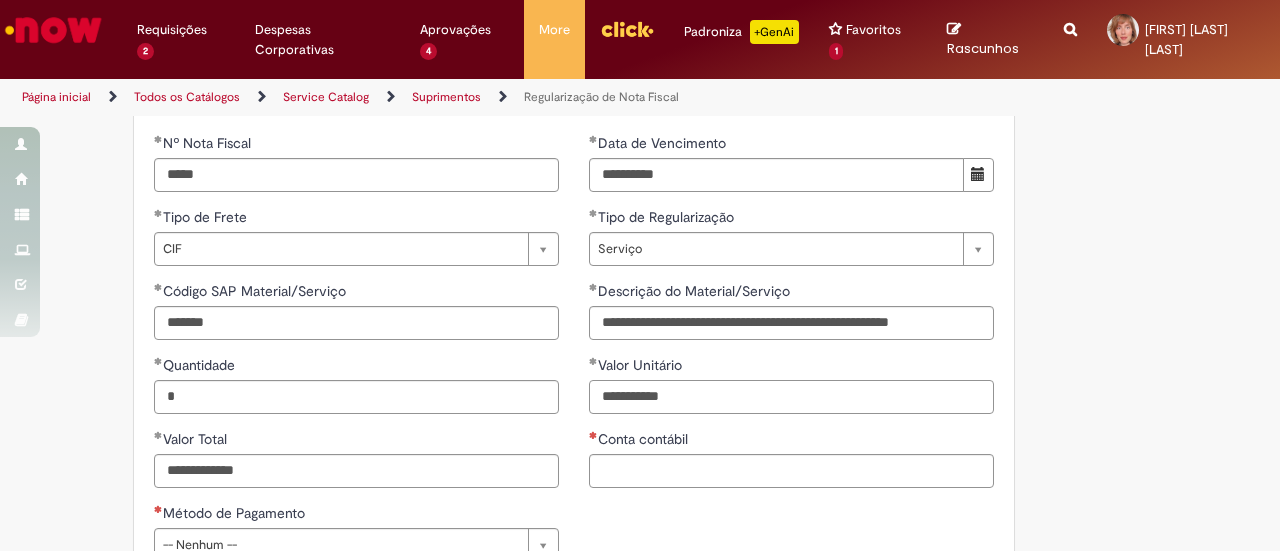 type on "**********" 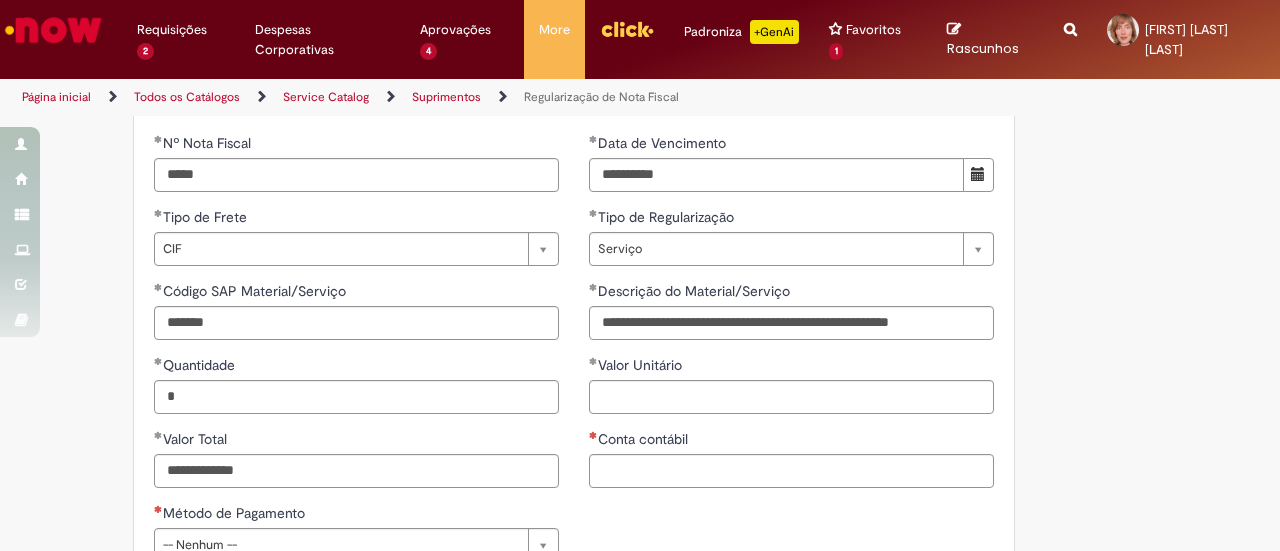 click on "**********" at bounding box center (791, 318) 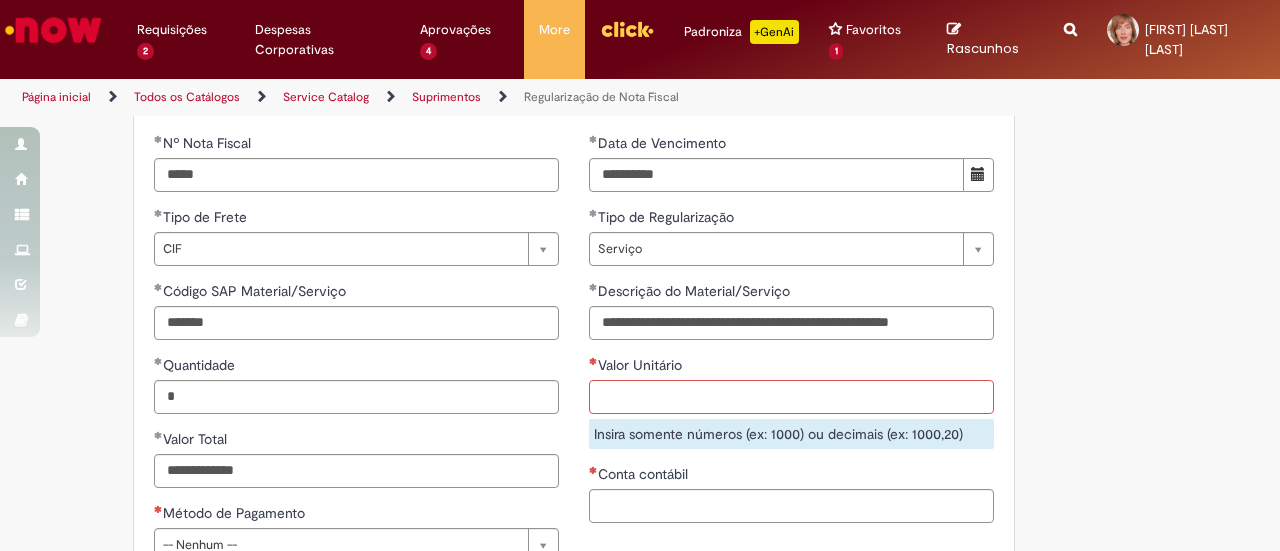 click on "Valor Unitário" at bounding box center (791, 397) 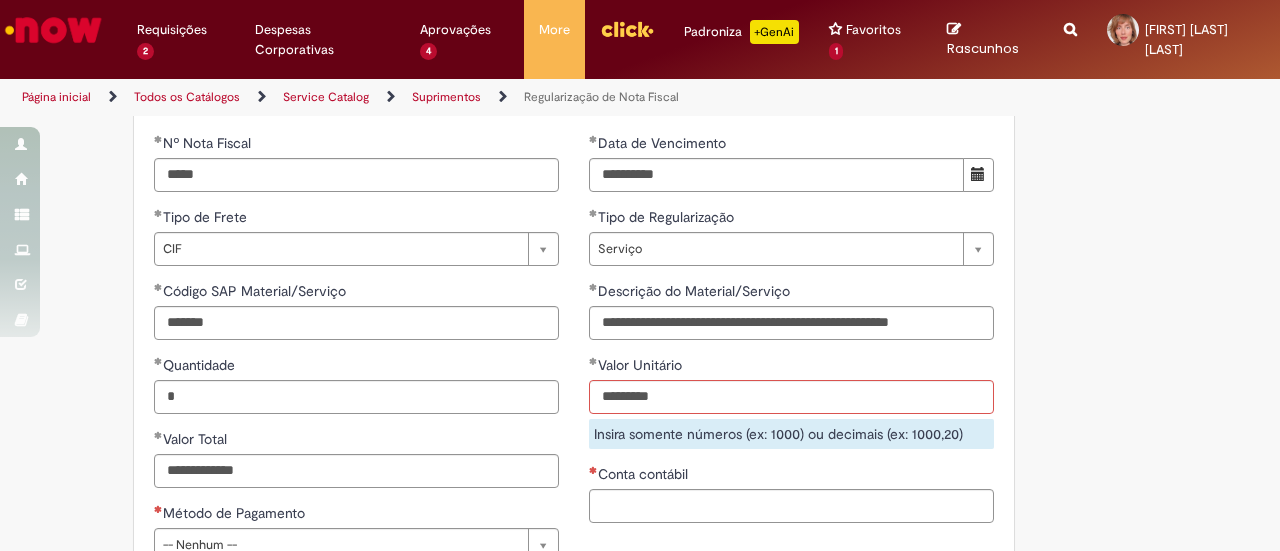 type on "**********" 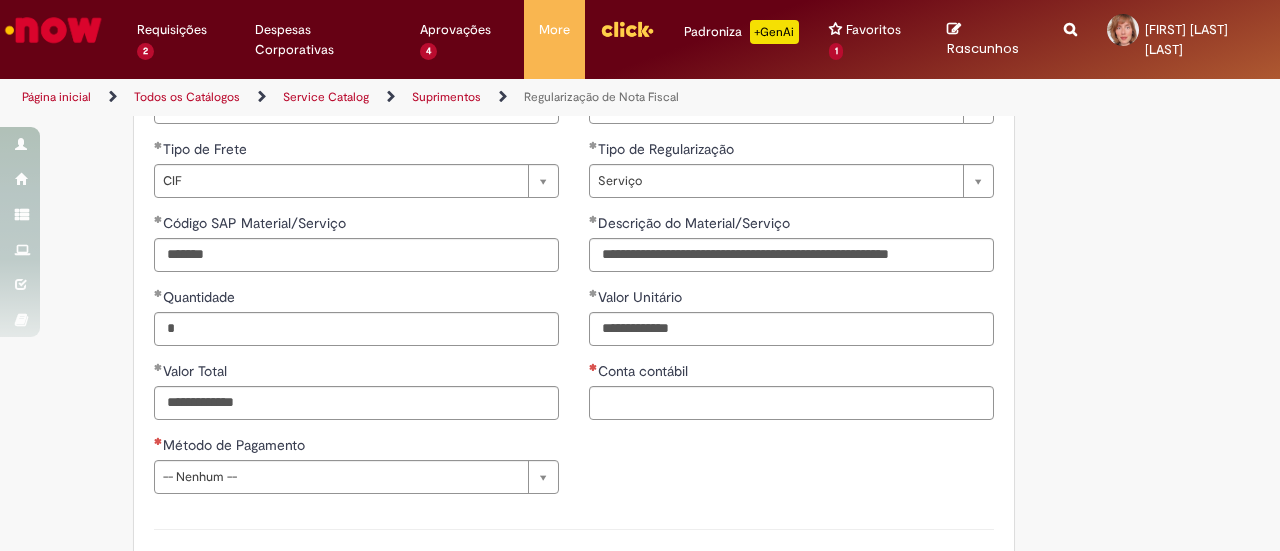 scroll, scrollTop: 1100, scrollLeft: 0, axis: vertical 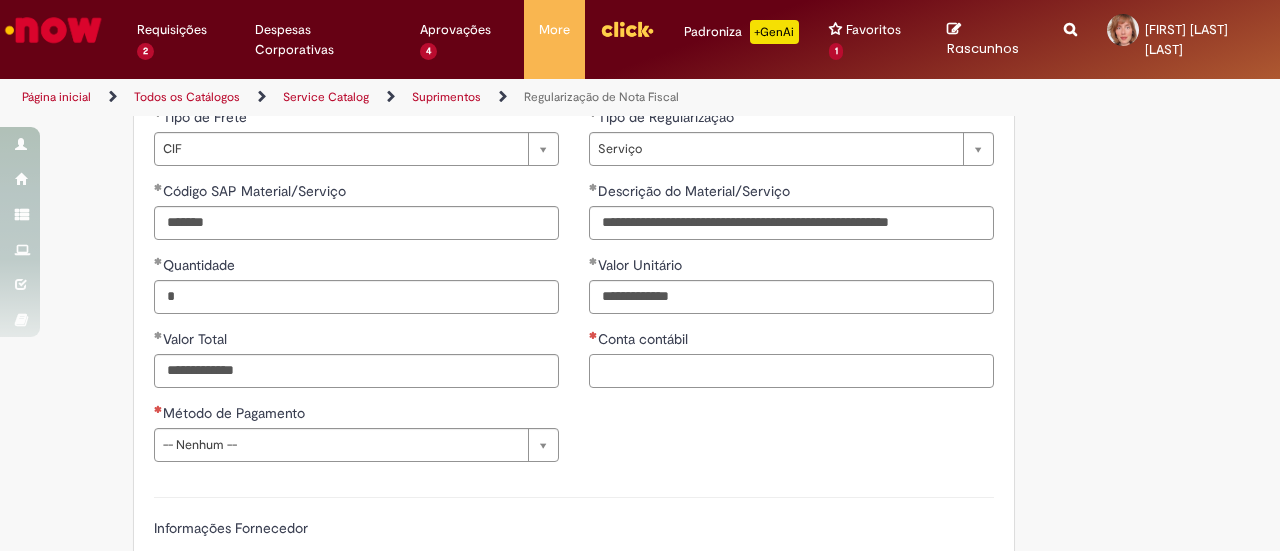 click on "Conta contábil" at bounding box center [791, 371] 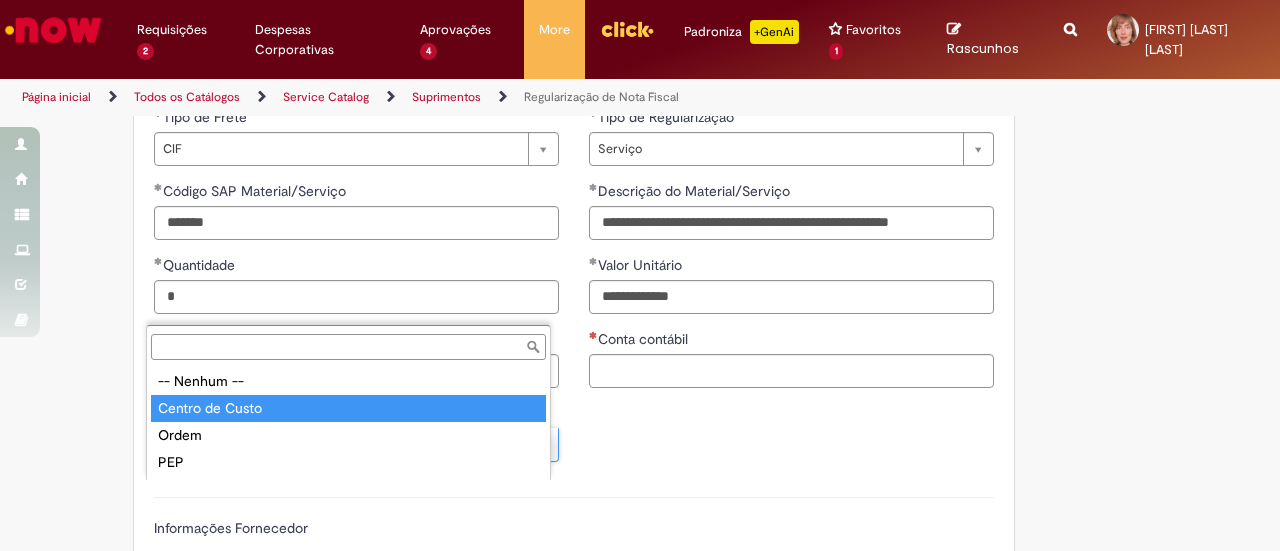 type on "**********" 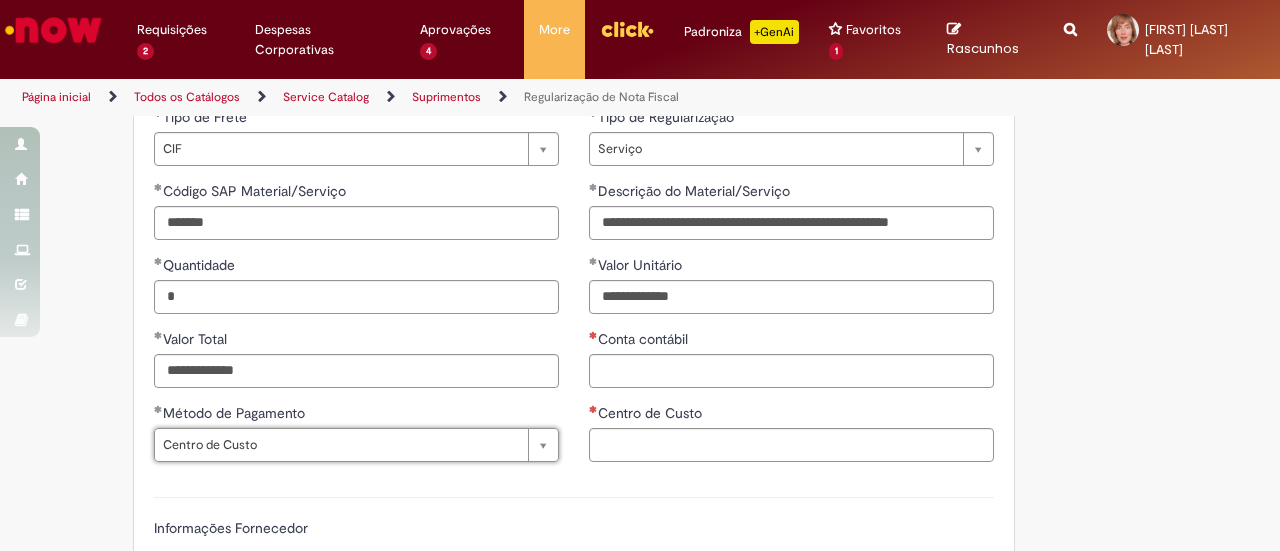 click on "Adicionar a Favoritos
Regularização de Nota Fiscal
Oferta destinada a Regularização de Nota Fiscal no SAP ECC
Atenção: essa oferta é exclusiva para a regularização de notas fiscais das unidades que ainda não tombaram para o SAP S4/HANA.
1º  É necessário anexar o OK de um aprovador da unidade impactada considerando a tabela de valor vs. banda aprovadora abaixo.
Banda Aprovadora
Valor Máximo
VII
-
VI
R$          5.000,00
V
R$     175.000,00
IV
R$     750.000,00
III
R$     750.000,00
II
R$  5.000.000,00
I
R$  5.000.000,00
2º  Ao preencher o campo de valor total no chamado, será aberta uma lista suspensa da banda aprovadora e será necessário indicar o aprovador da unidade. O anexo com a aprovação  deve ser por email." at bounding box center [640, 261] 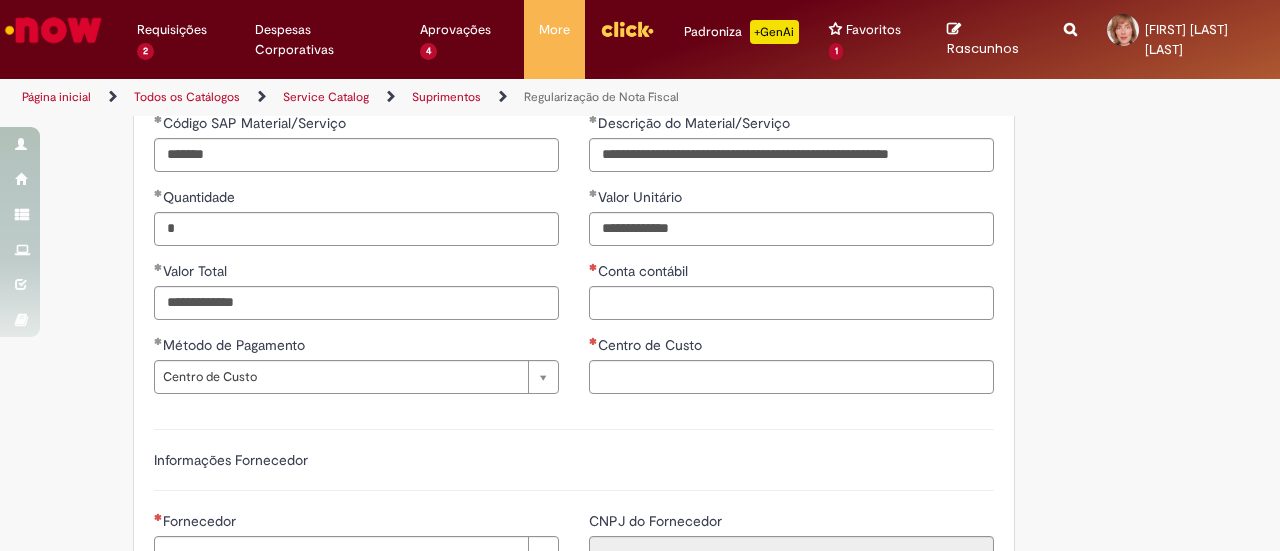 scroll, scrollTop: 1200, scrollLeft: 0, axis: vertical 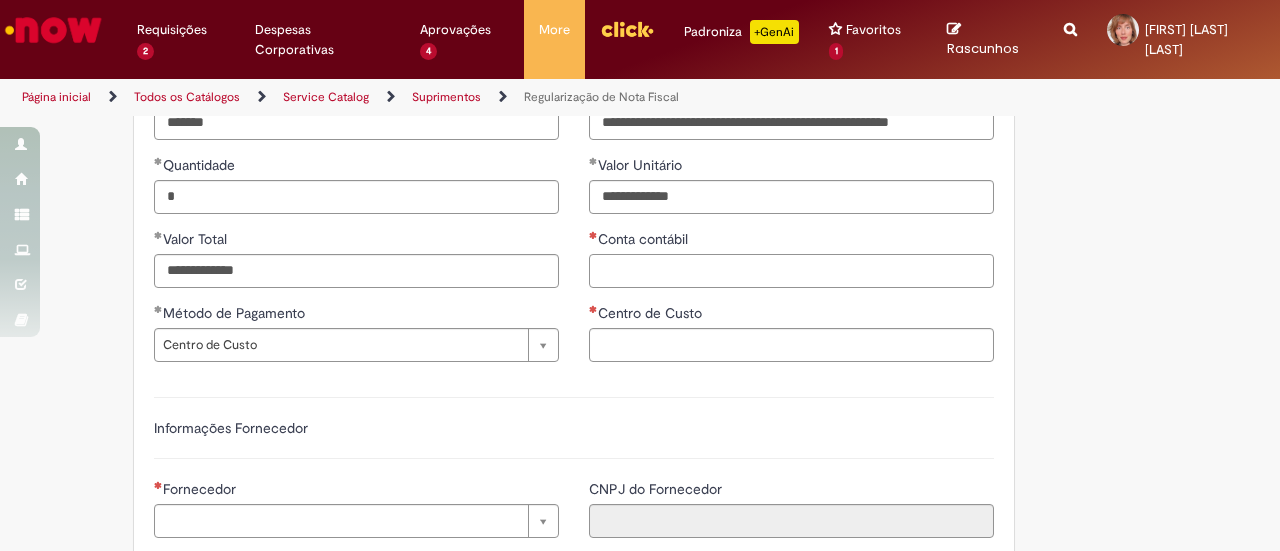 click on "Conta contábil" at bounding box center [791, 271] 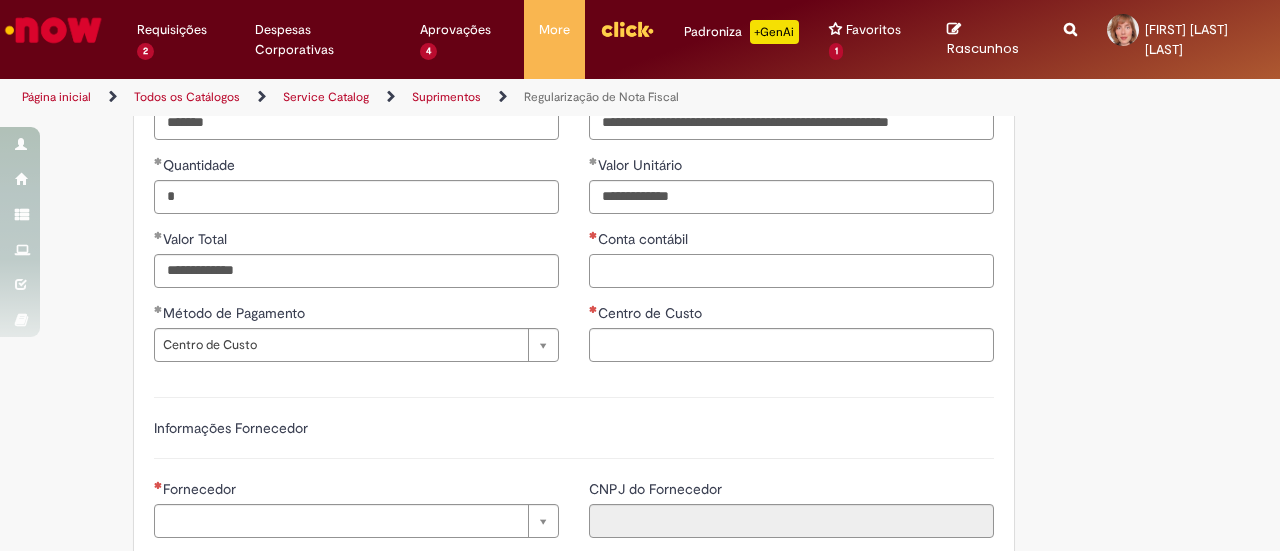 paste on "*******" 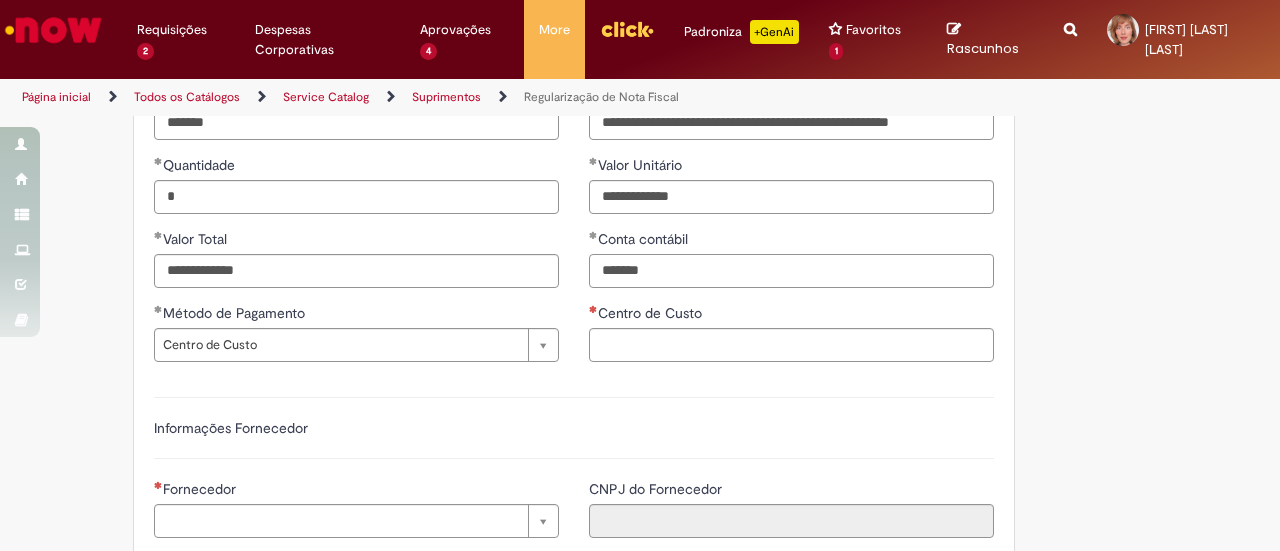 type on "*******" 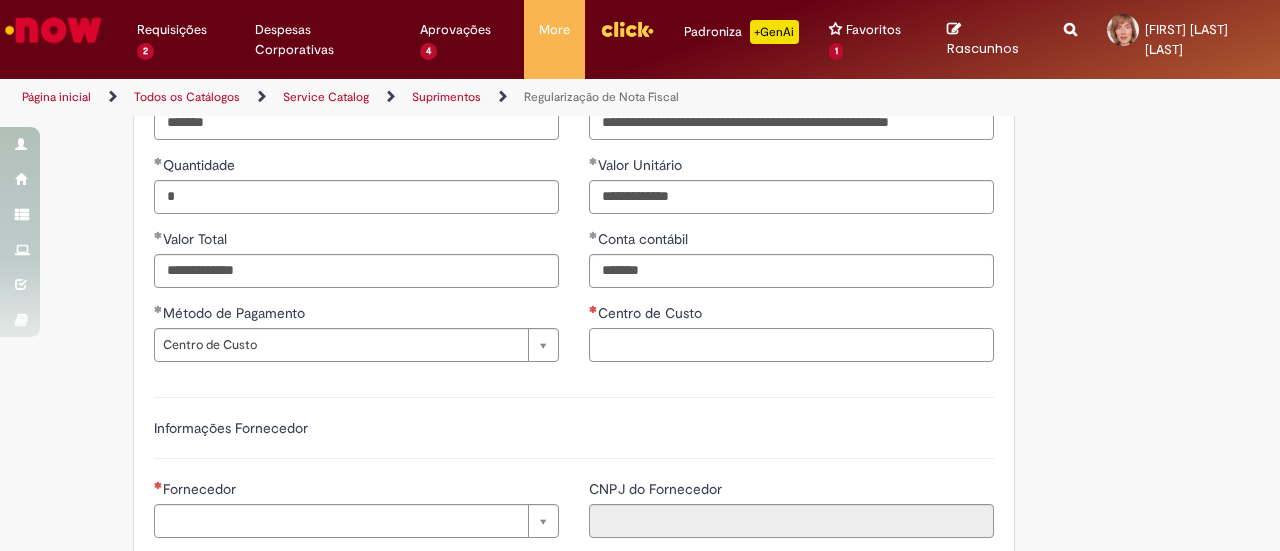 click on "Centro de Custo" at bounding box center (791, 345) 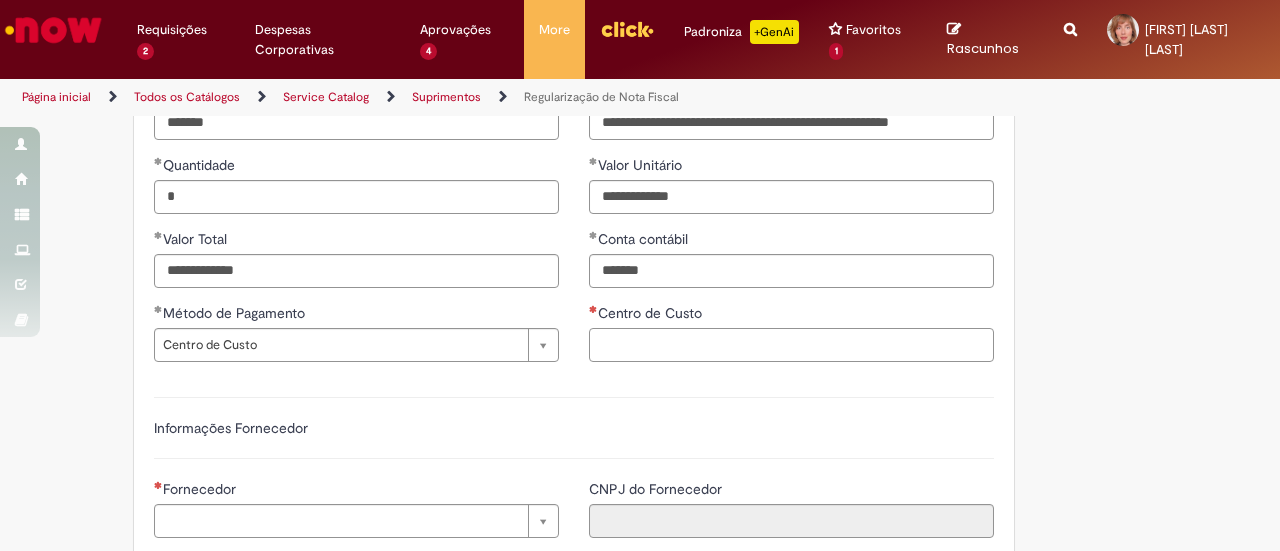 click on "Centro de Custo" at bounding box center [791, 345] 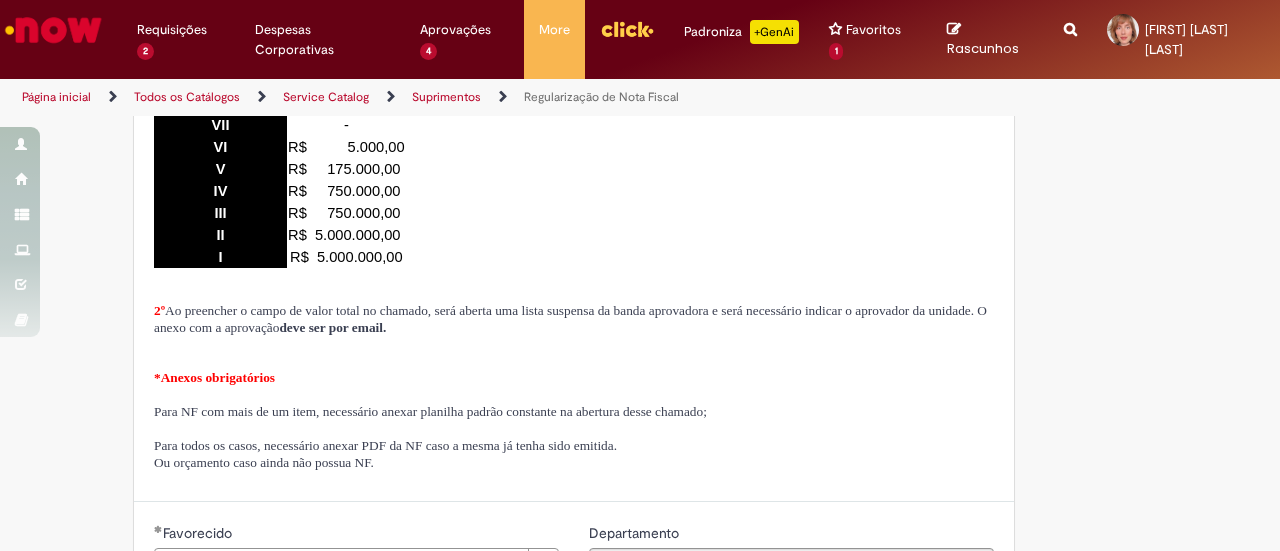 scroll, scrollTop: 200, scrollLeft: 0, axis: vertical 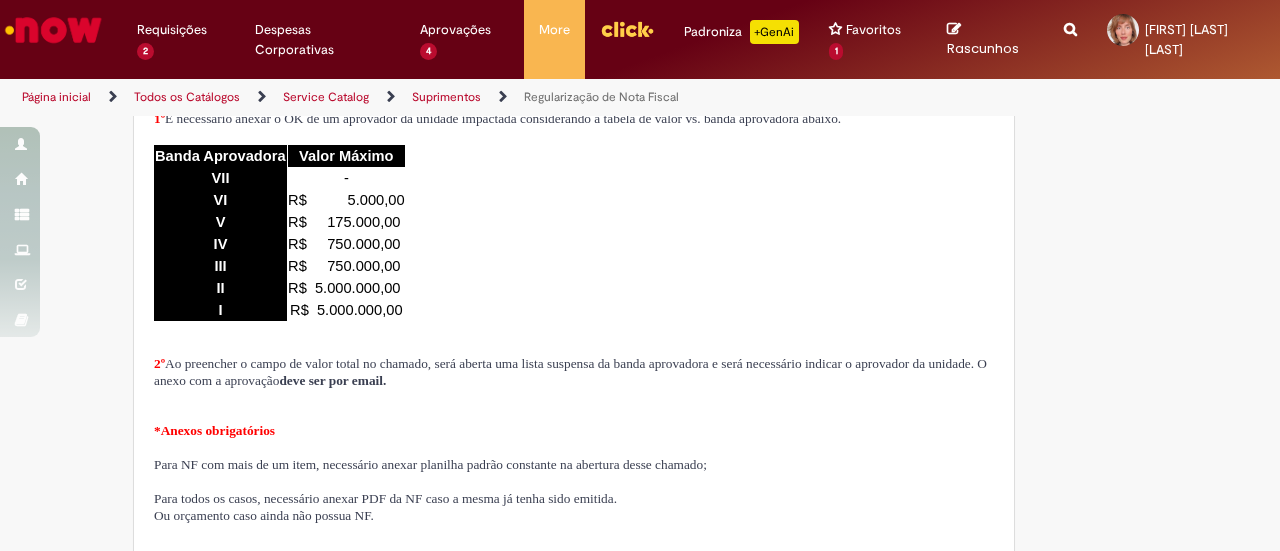 type on "**********" 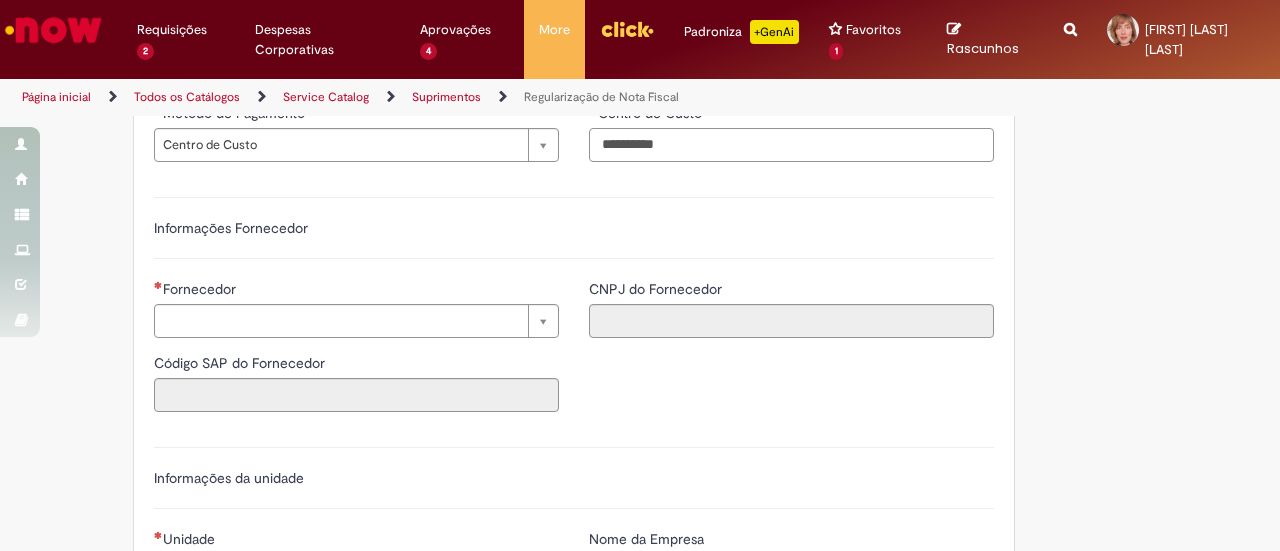 scroll, scrollTop: 1500, scrollLeft: 0, axis: vertical 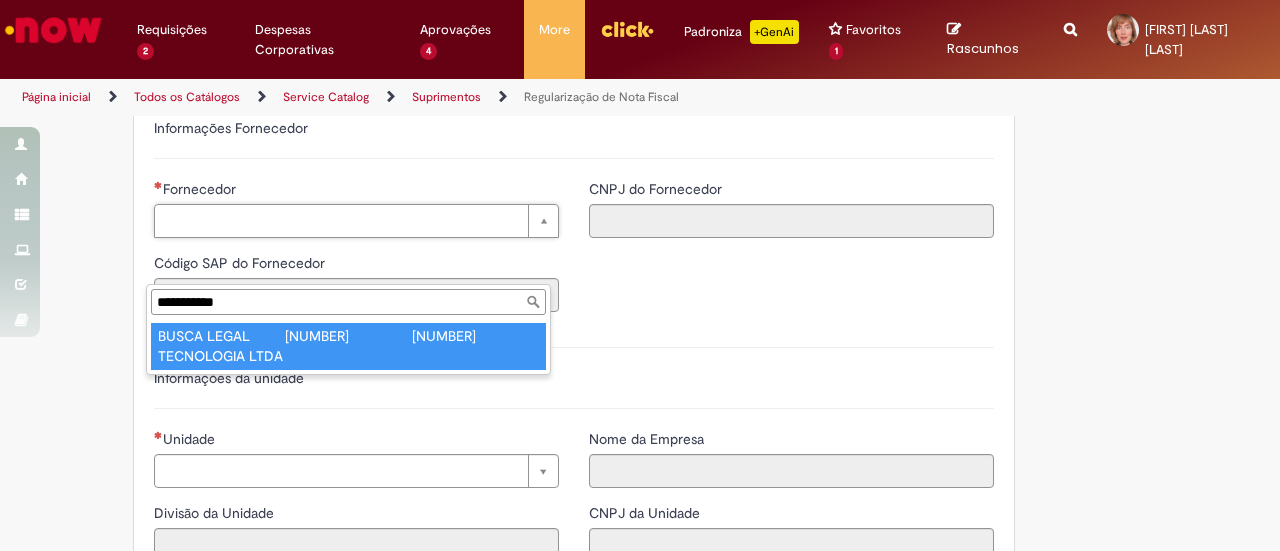 type on "**********" 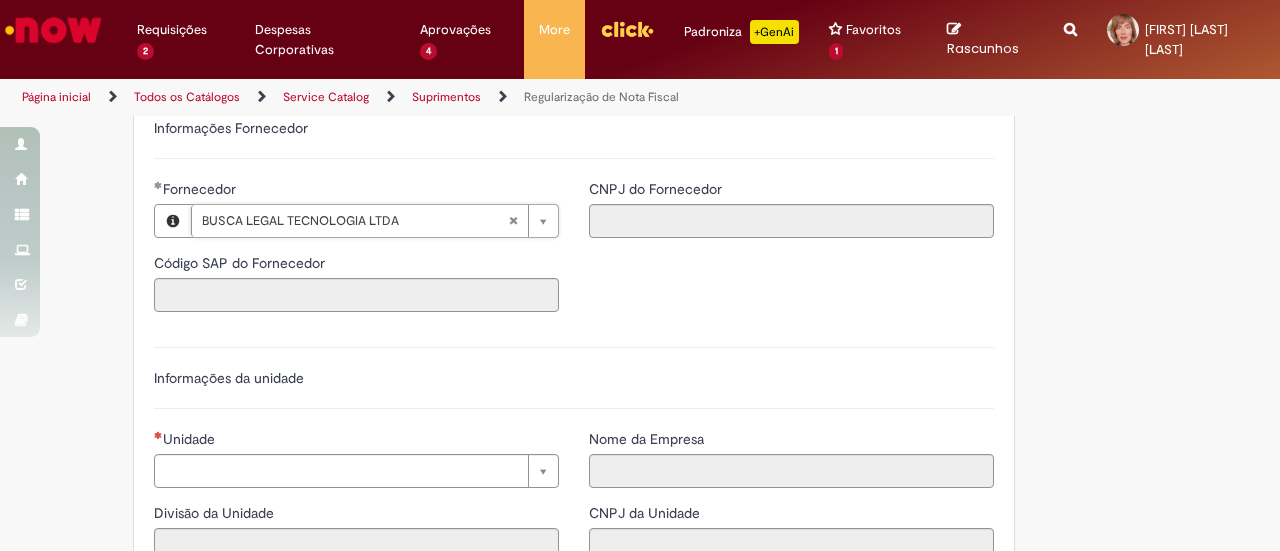 type on "******" 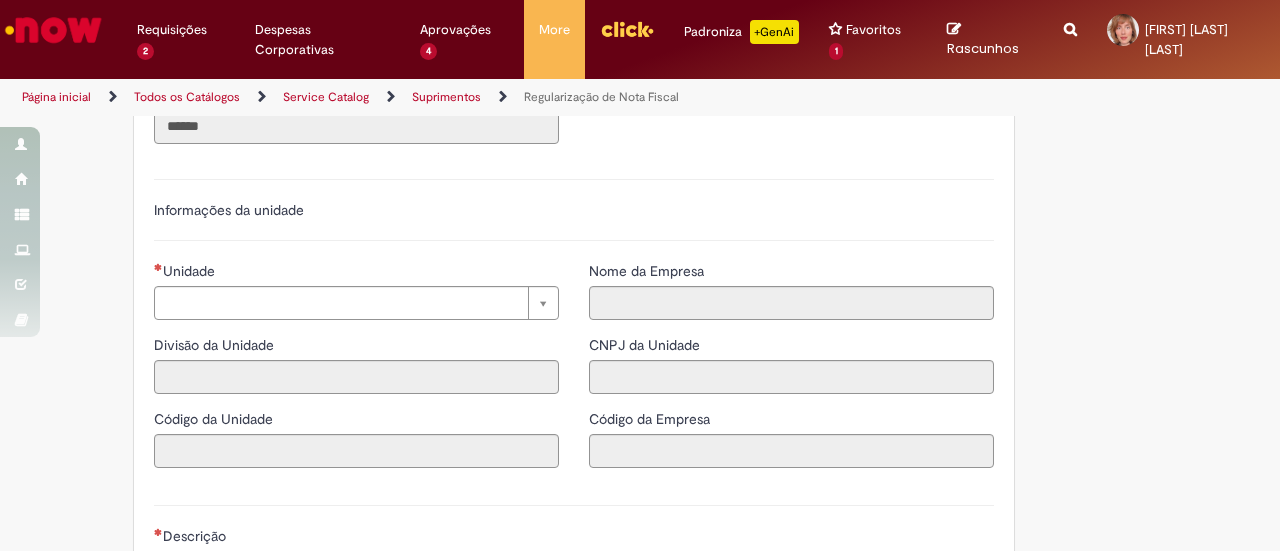 scroll, scrollTop: 1700, scrollLeft: 0, axis: vertical 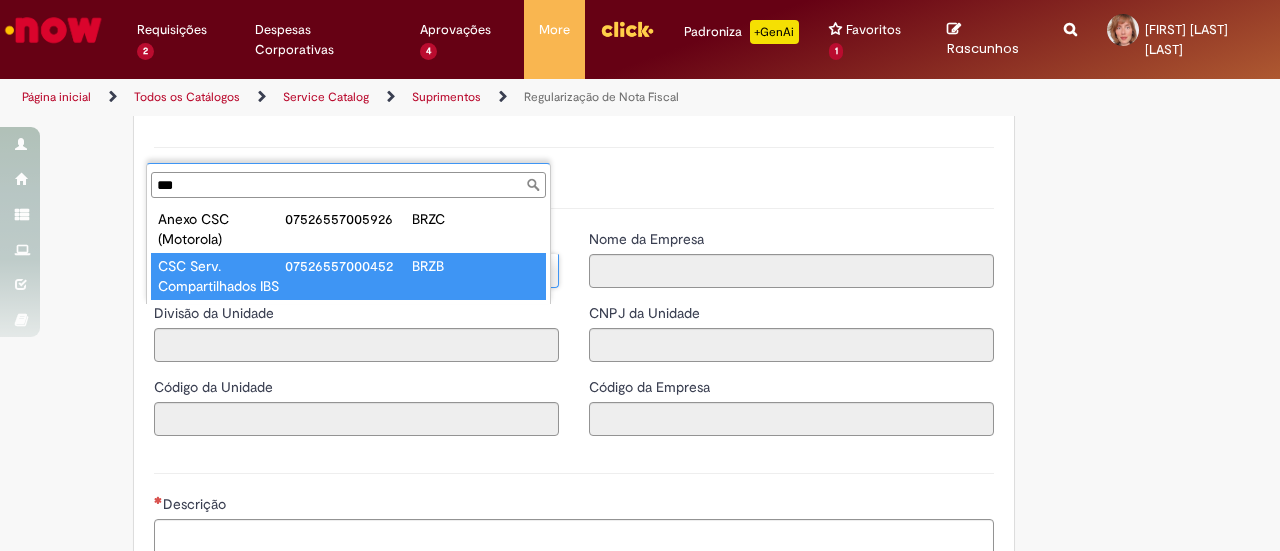 type on "***" 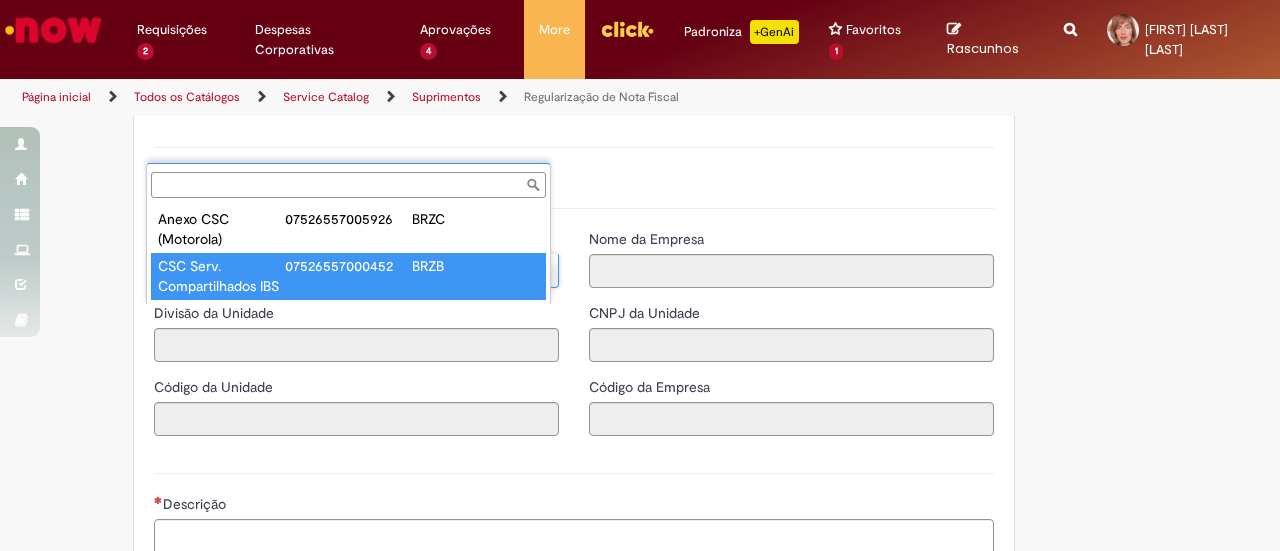 type on "****" 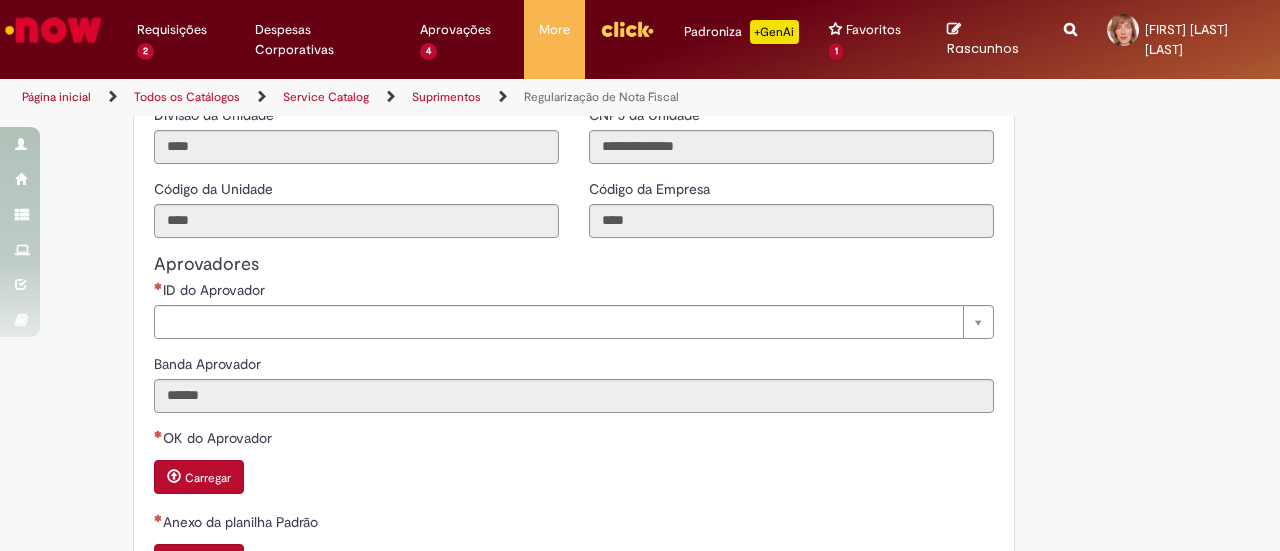 scroll, scrollTop: 1900, scrollLeft: 0, axis: vertical 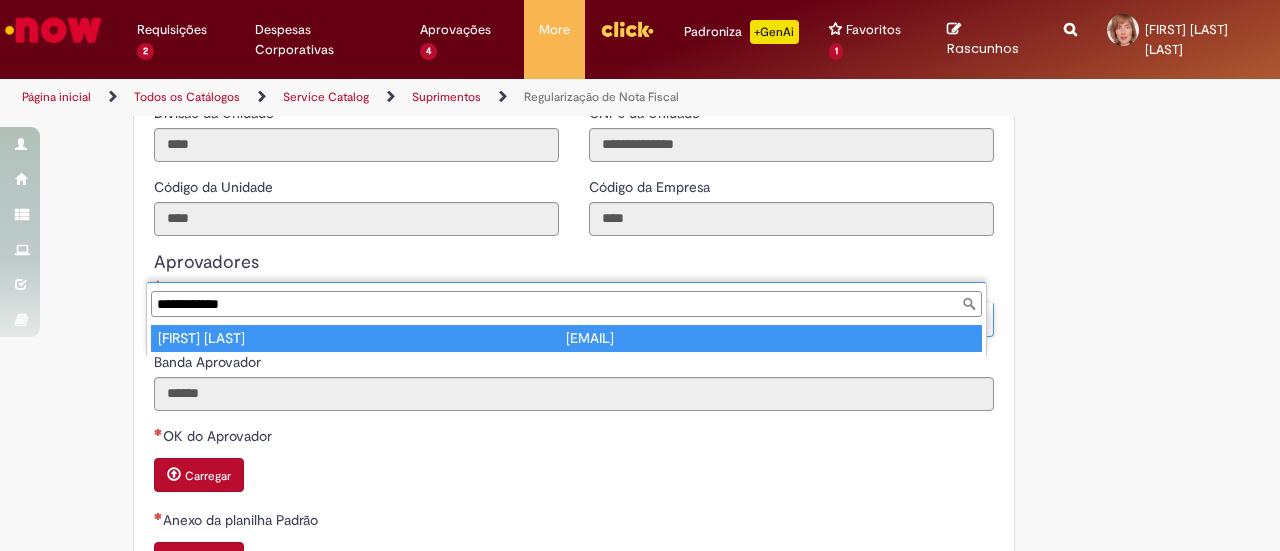 type on "**********" 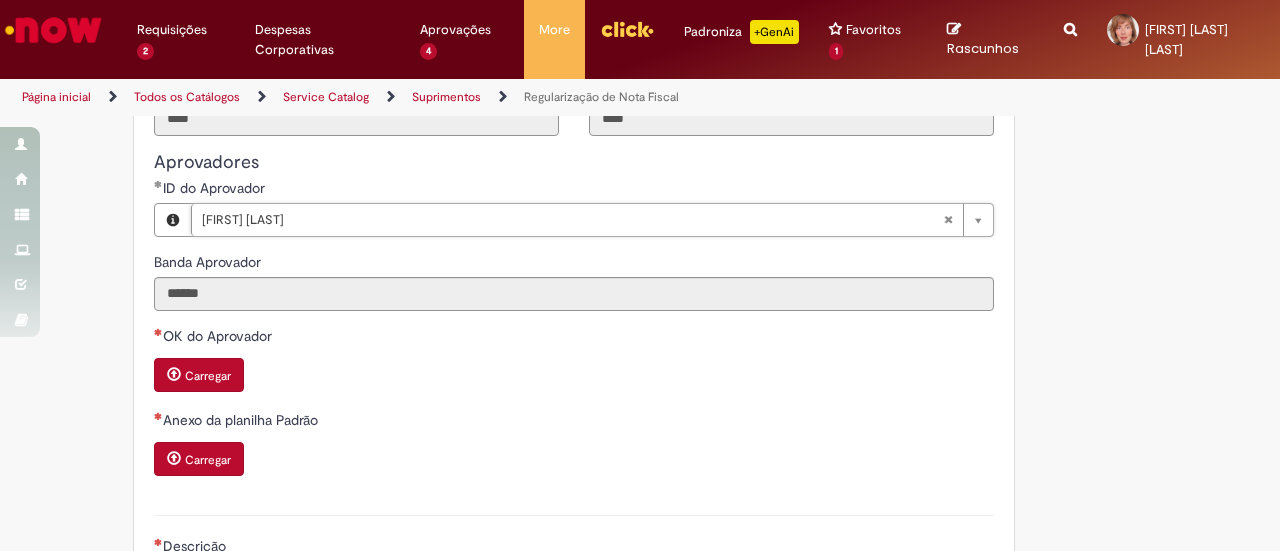 scroll, scrollTop: 2100, scrollLeft: 0, axis: vertical 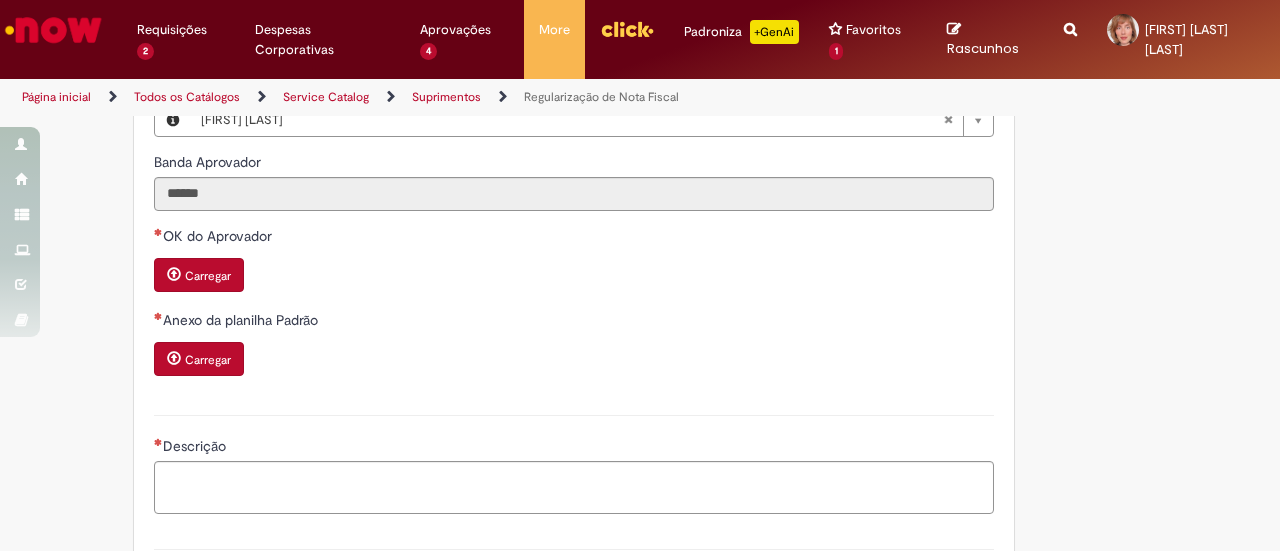 click on "Carregar" at bounding box center [199, 275] 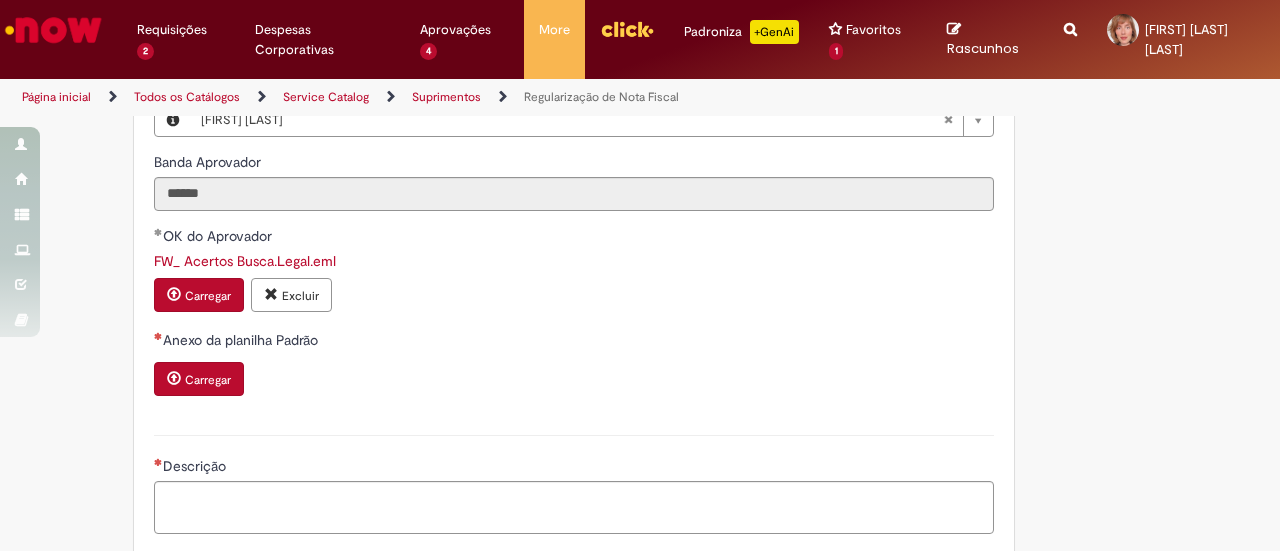 scroll, scrollTop: 2300, scrollLeft: 0, axis: vertical 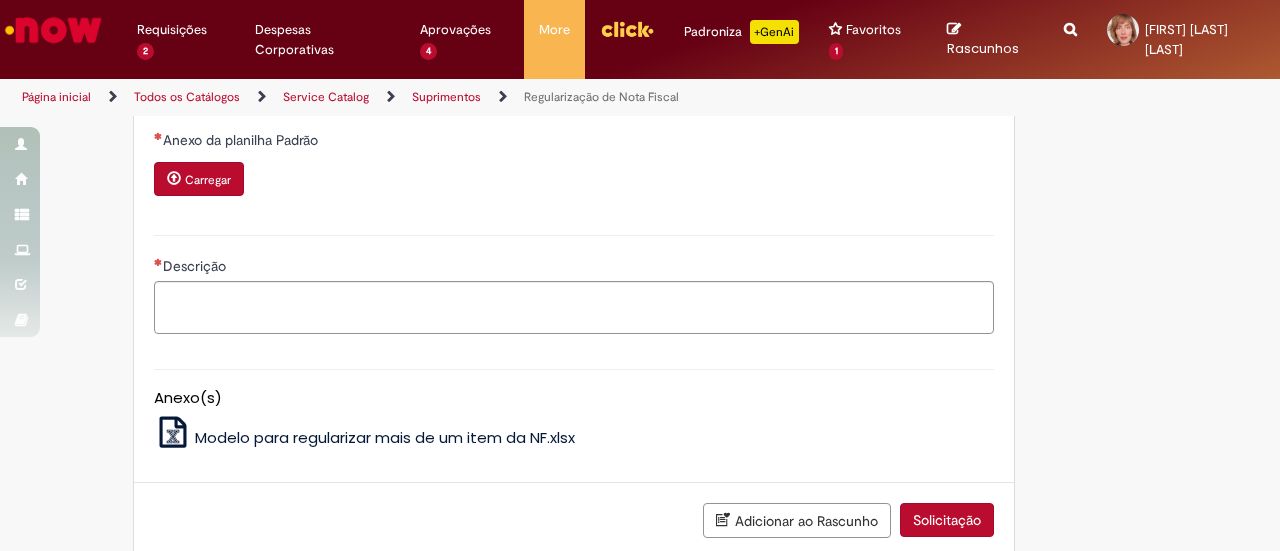 click on "Carregar" at bounding box center [208, 180] 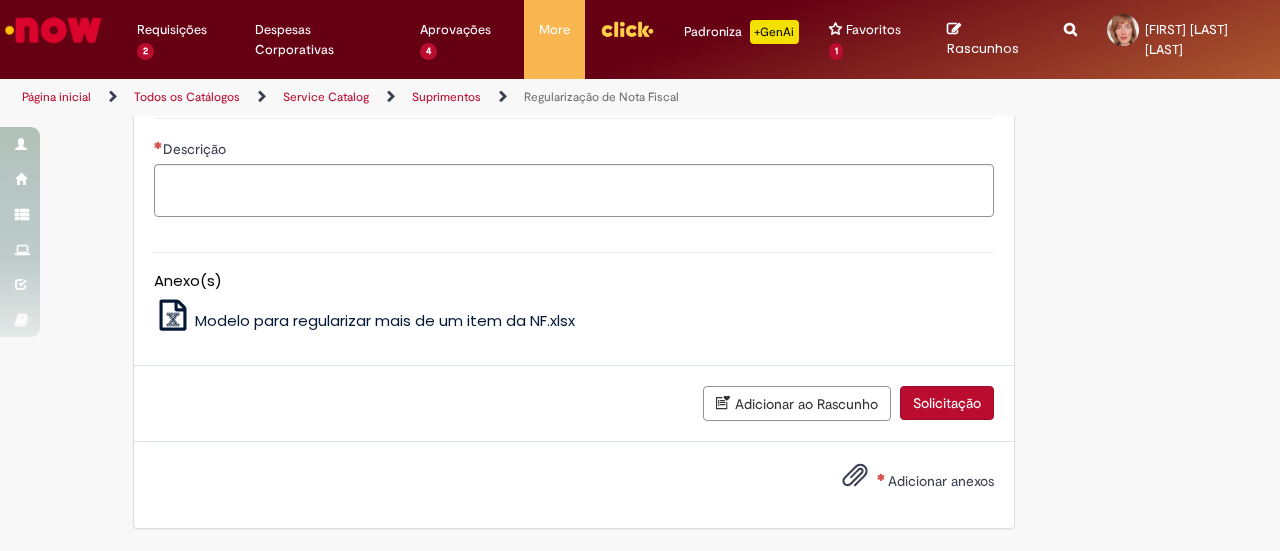 scroll, scrollTop: 2484, scrollLeft: 0, axis: vertical 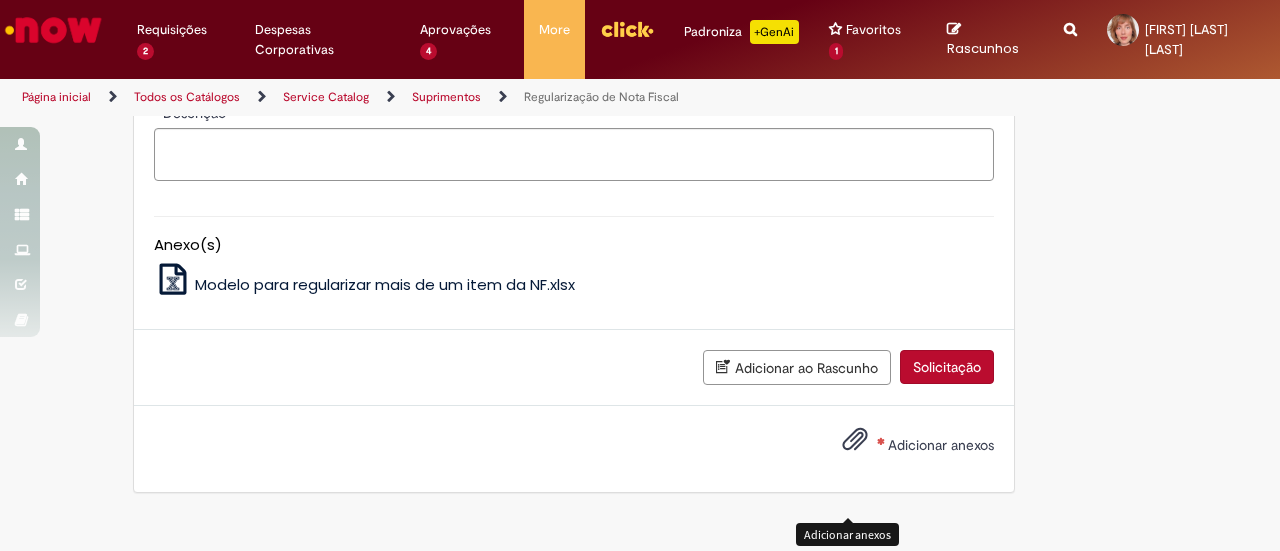 click at bounding box center [855, 440] 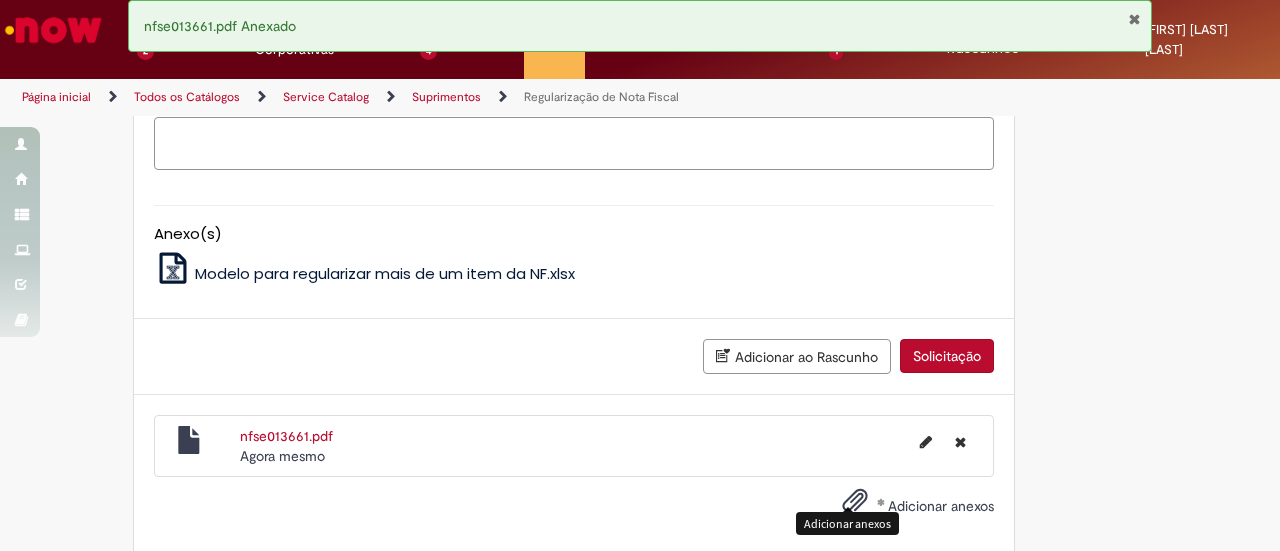 click on "Descrição" at bounding box center [574, 143] 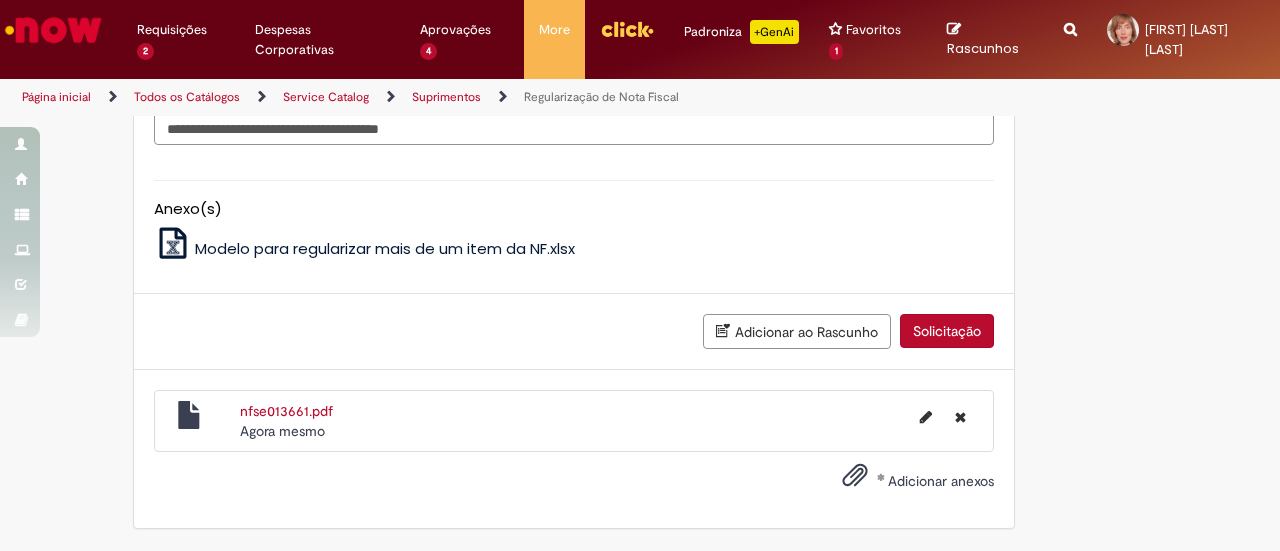 scroll, scrollTop: 2555, scrollLeft: 0, axis: vertical 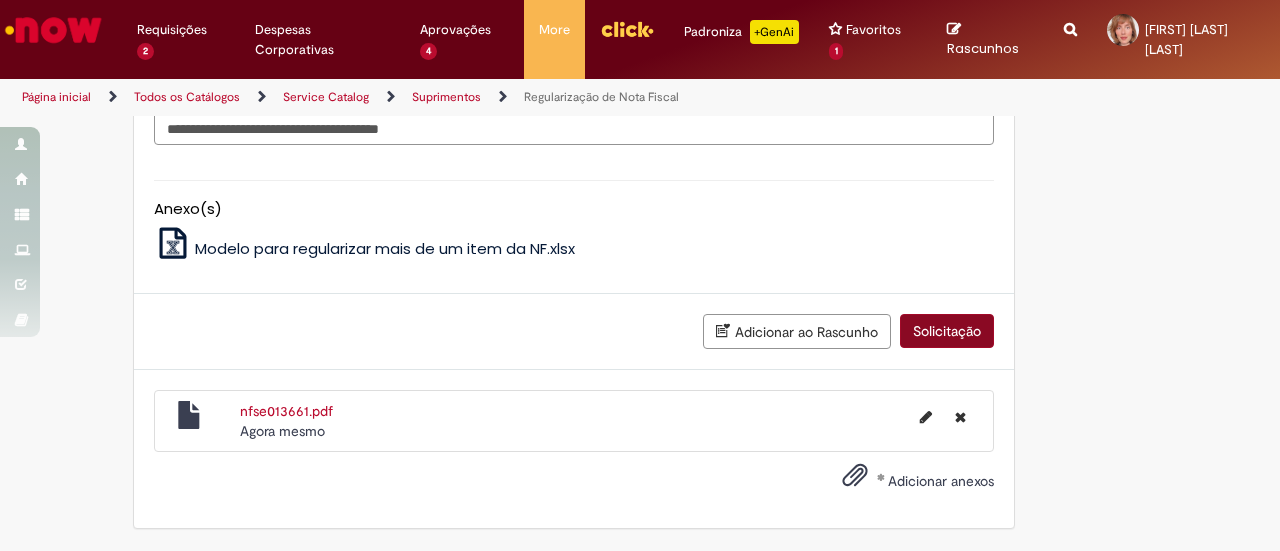 type on "**********" 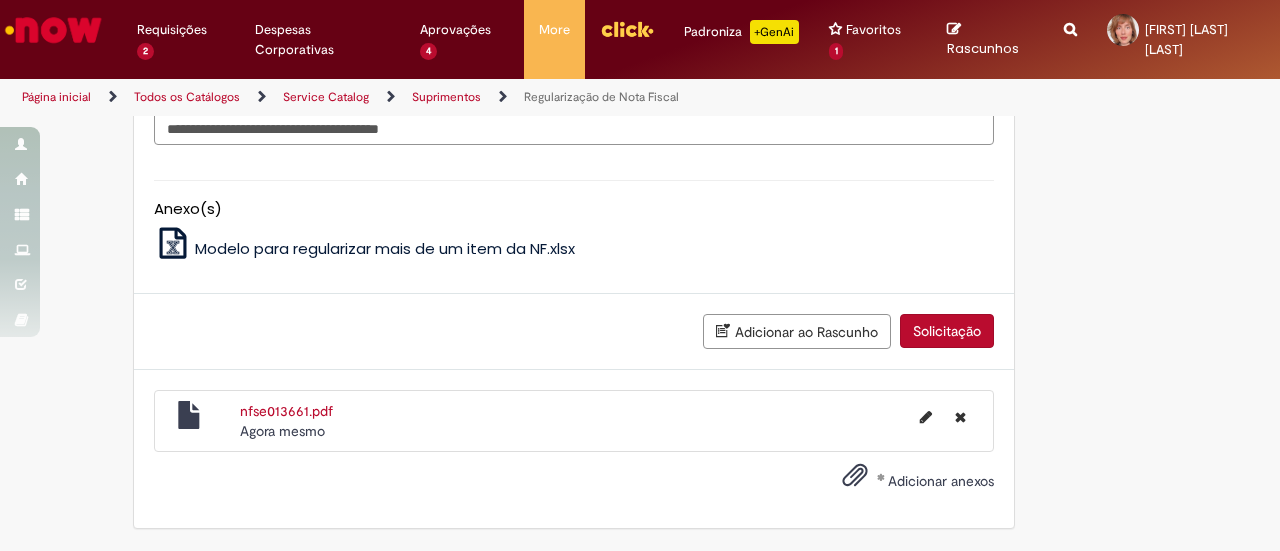 click on "Solicitação" at bounding box center [947, 331] 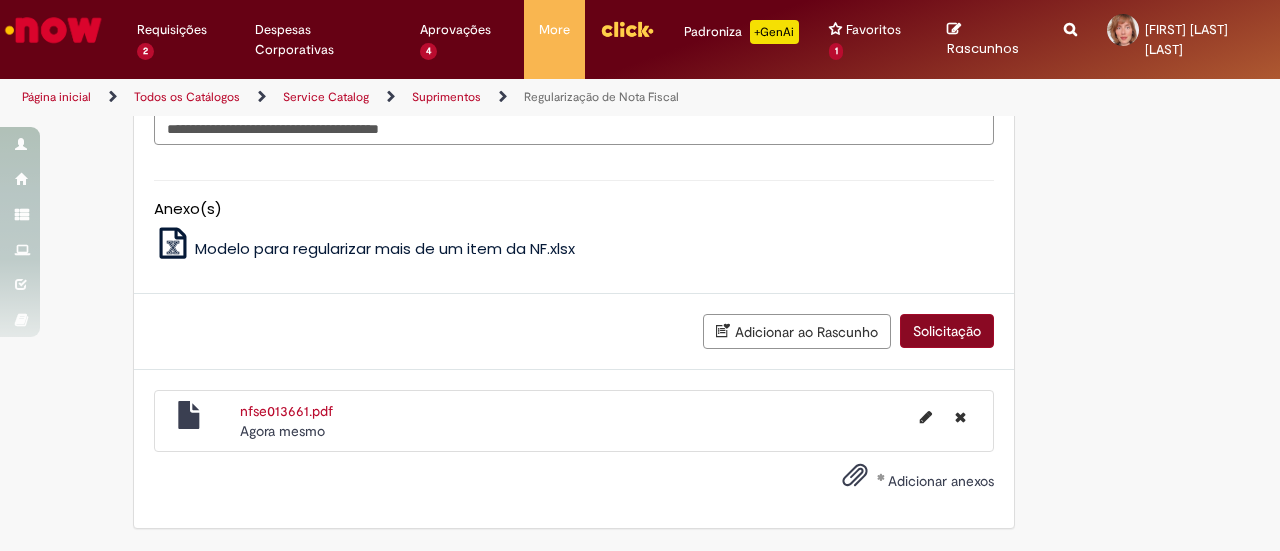 scroll, scrollTop: 2510, scrollLeft: 0, axis: vertical 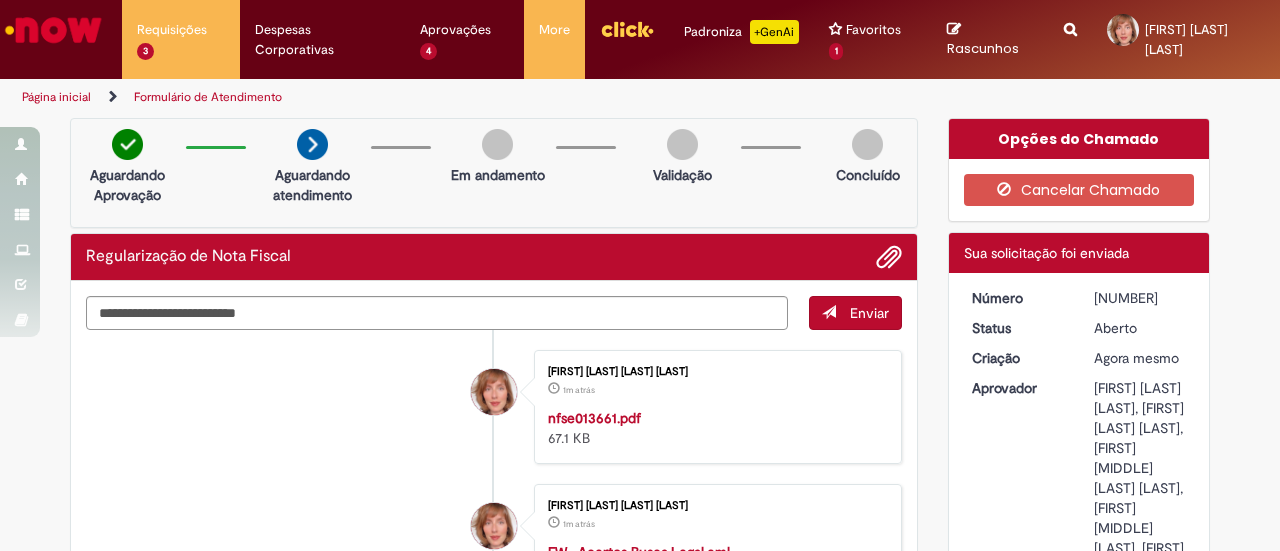 drag, startPoint x: 1089, startPoint y: 297, endPoint x: 1160, endPoint y: 301, distance: 71.11259 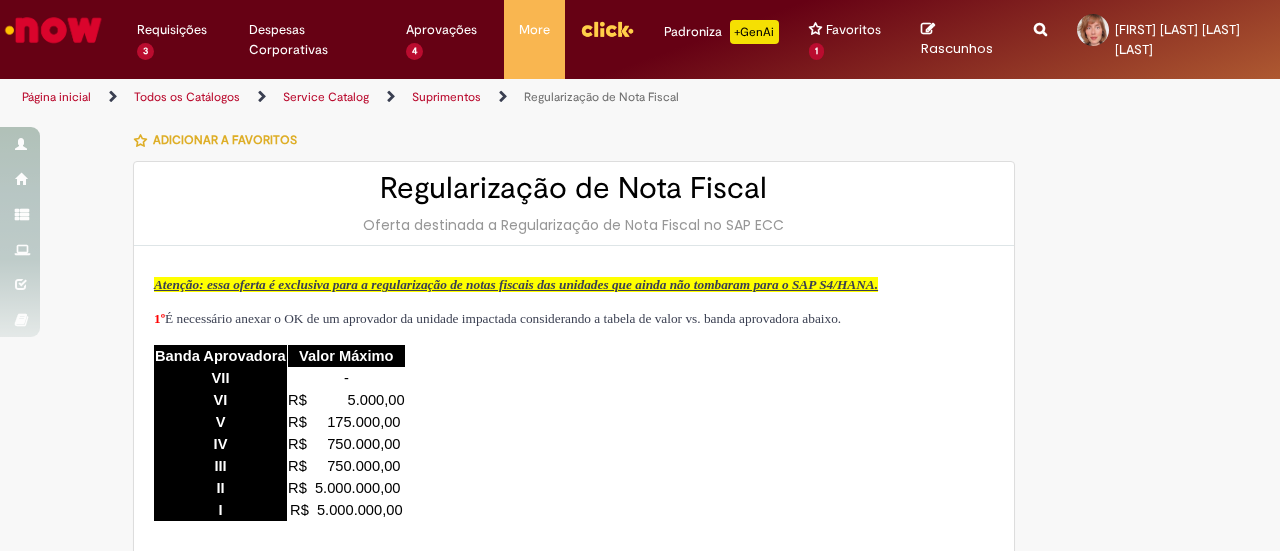 type on "**********" 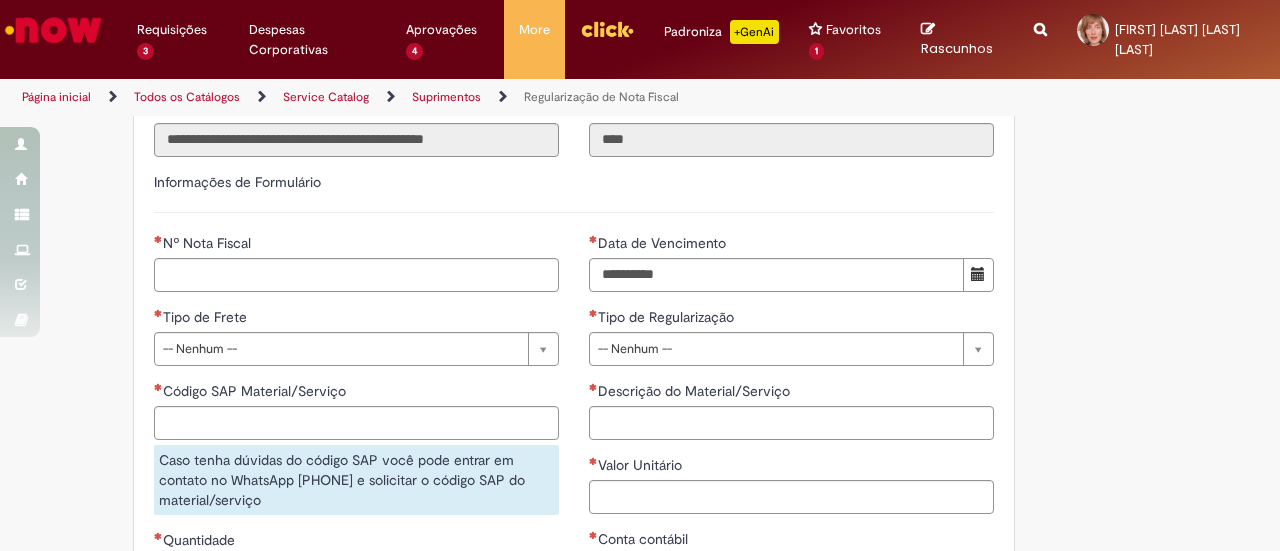 scroll, scrollTop: 800, scrollLeft: 0, axis: vertical 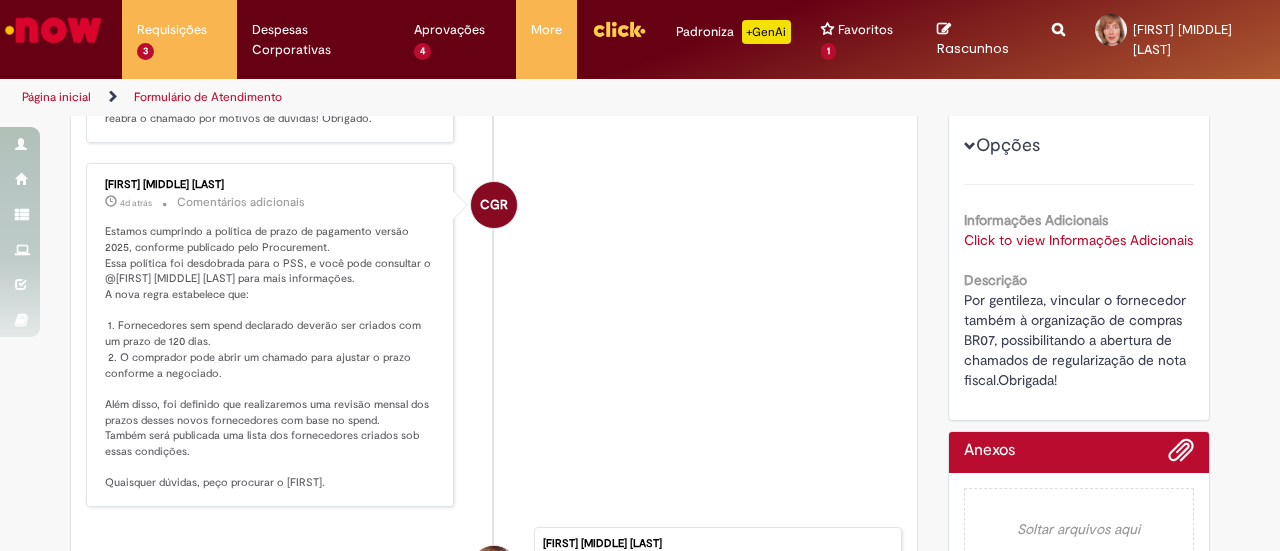 click on "CGR
[FIRST] [MIDDLE] [LAST]
4d atrás 4 dias atrás     Comentários adicionais
Estamos cumprindo a política de prazo de pagamento versão 2025, conforme publicado pelo Procurement.
Essa política foi desdobrada para o PSS, e você pode consultar o @[FIRST] [MIDDLE] [LAST] para mais informações.
A nova regra estabelece que:
1. Fornecedores sem spend declarado deverão ser criados com um prazo de 120 dias.
2. O comprador pode abrir um chamado para ajustar o prazo conforme a negociado.
Além disso, foi definido que realizaremos uma revisão mensal dos prazos desses novos fornecedores com base no spend.
Também será publicada uma lista dos fornecedores criados sob essas condições.
Quaisquer dúvidas, peço procurar o [FIRST]." at bounding box center (494, 335) 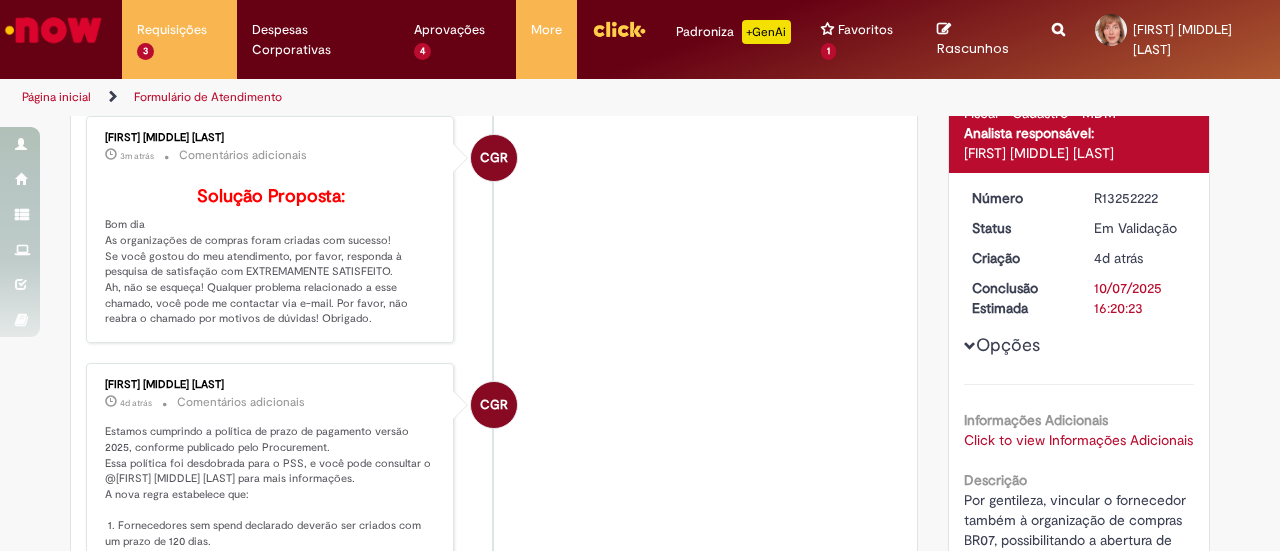 scroll, scrollTop: 100, scrollLeft: 0, axis: vertical 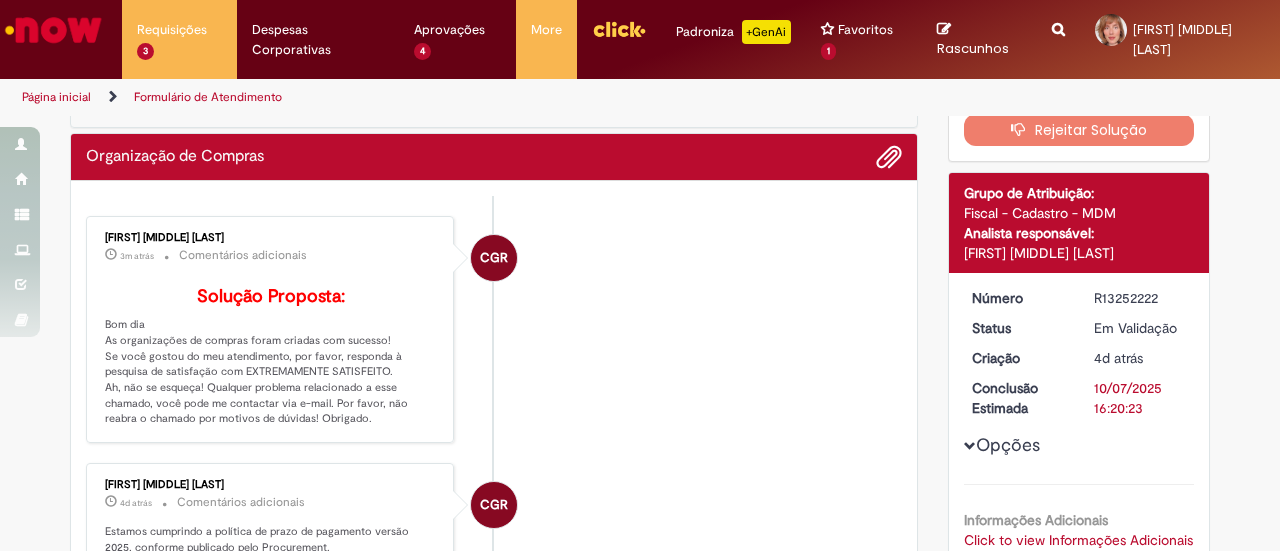 click on "CGR" at bounding box center (494, 436) 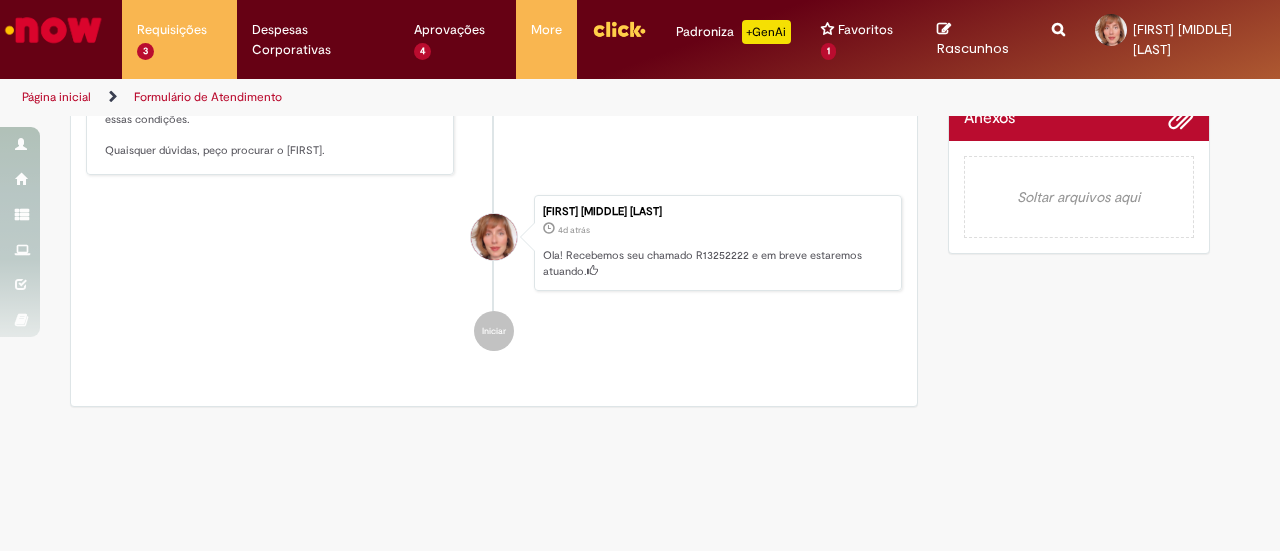 scroll, scrollTop: 700, scrollLeft: 0, axis: vertical 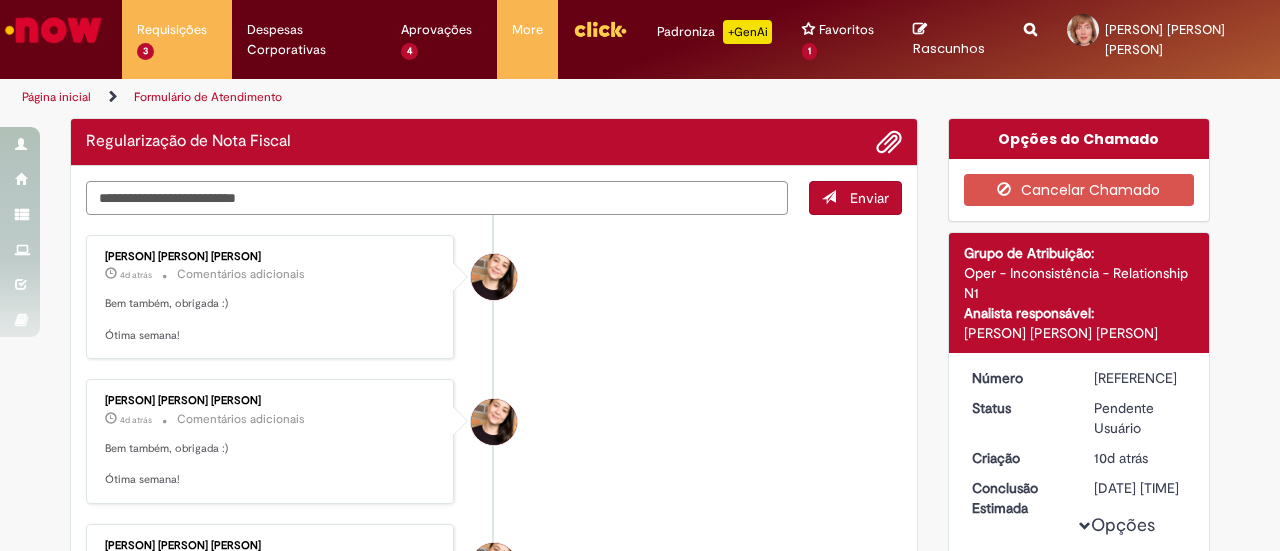 click at bounding box center (437, 197) 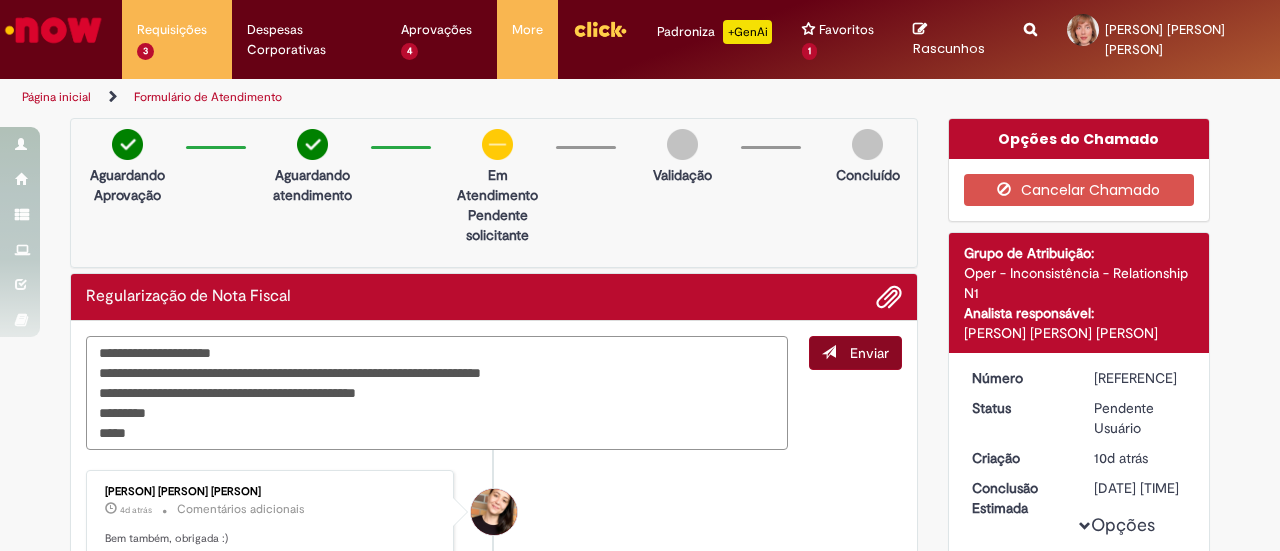 type on "**********" 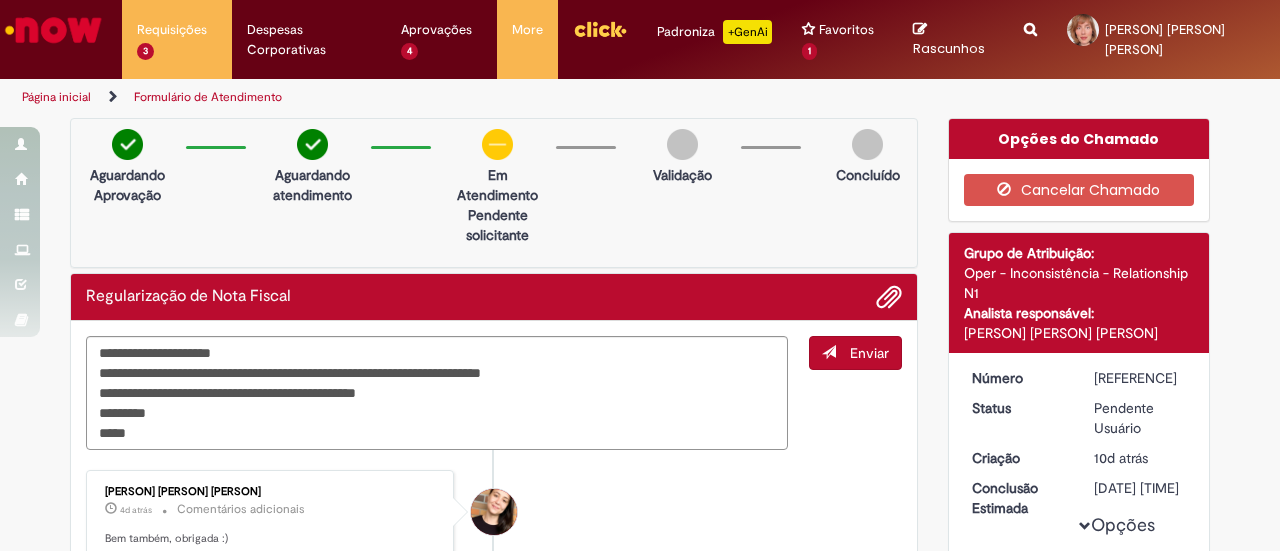 click on "Enviar" at bounding box center (869, 353) 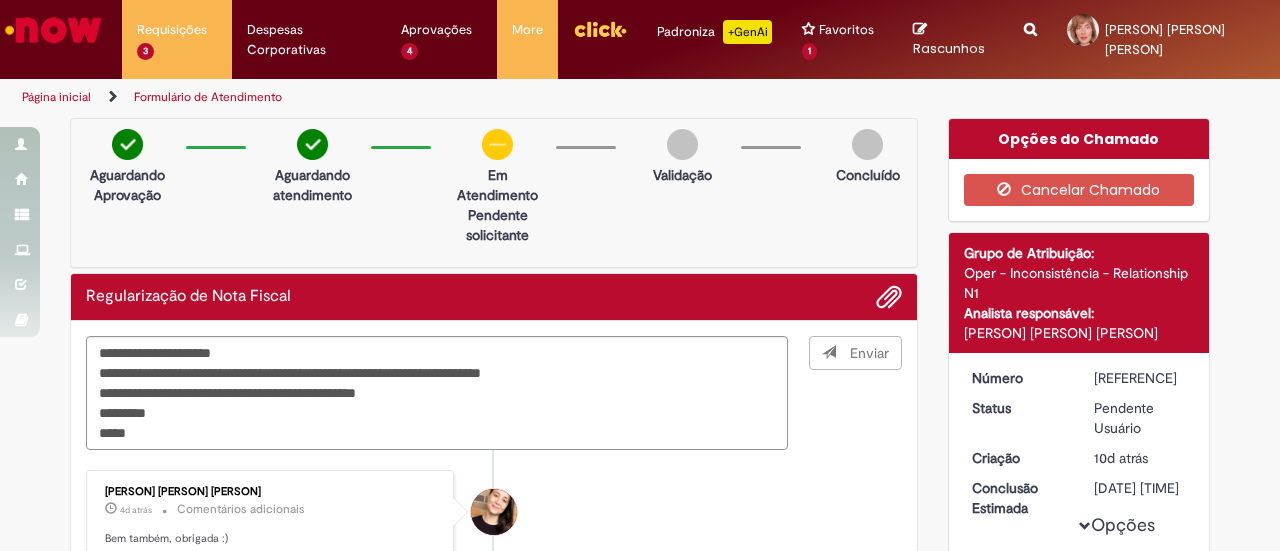 type 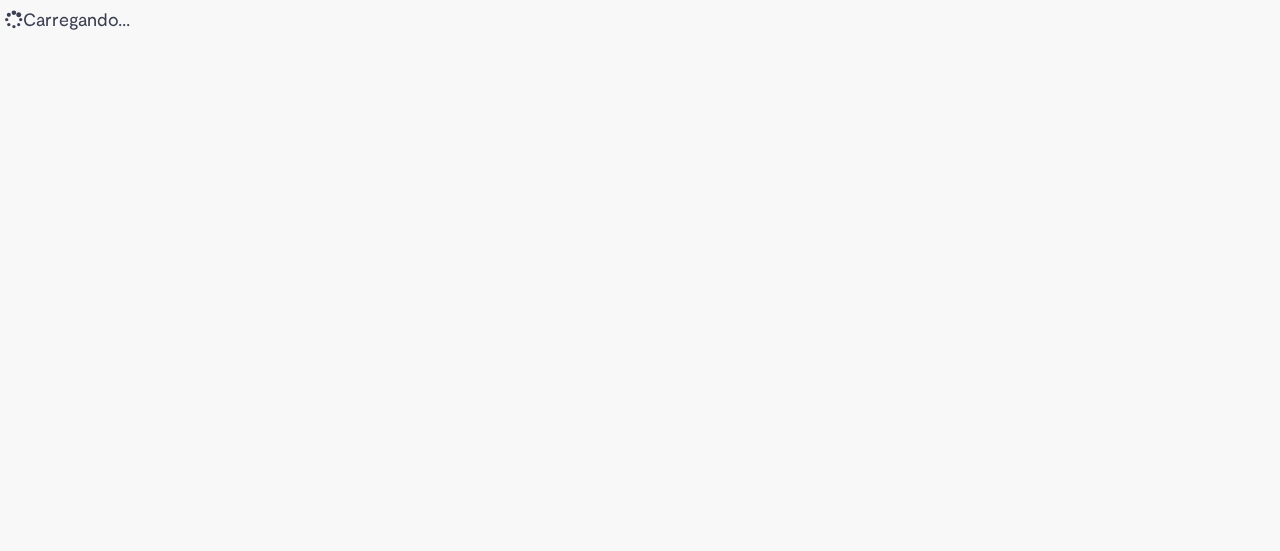 scroll, scrollTop: 0, scrollLeft: 0, axis: both 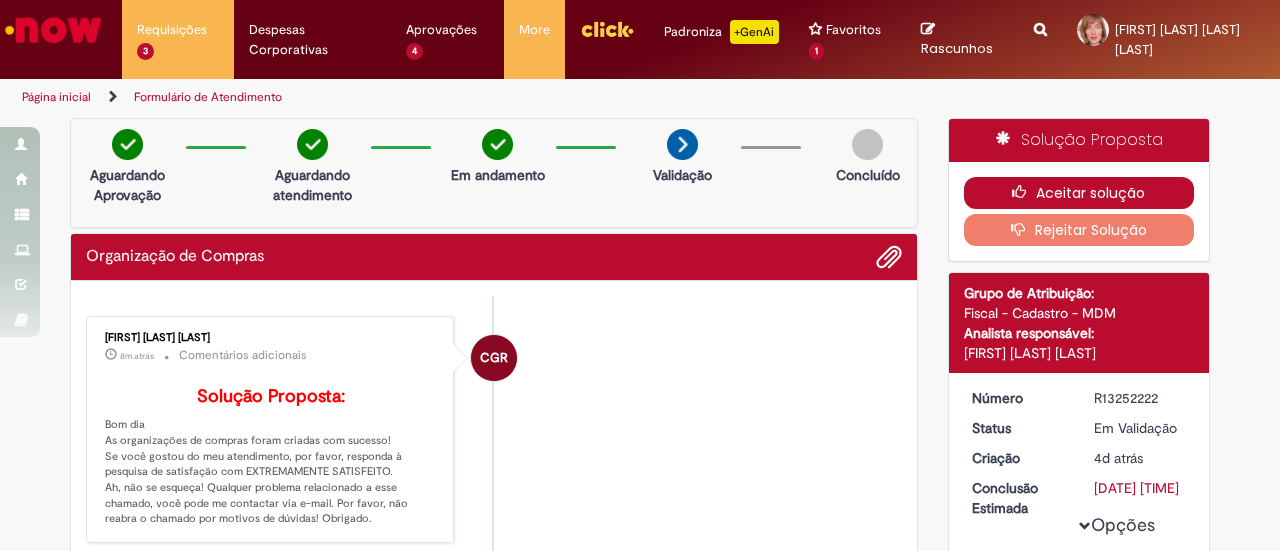 click at bounding box center [1024, 192] 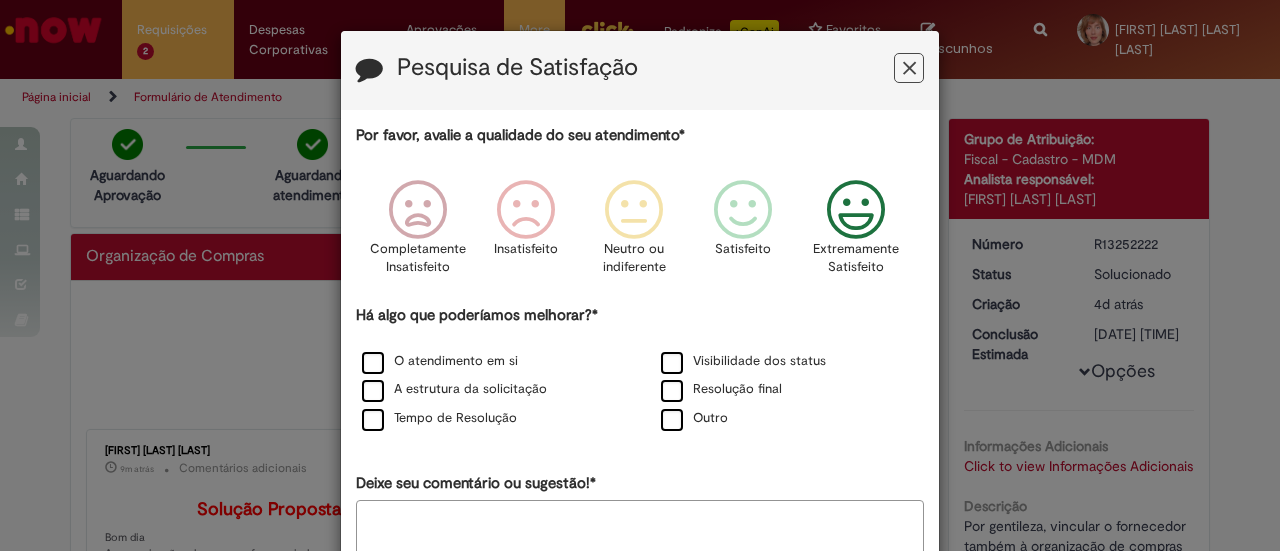 click at bounding box center (856, 210) 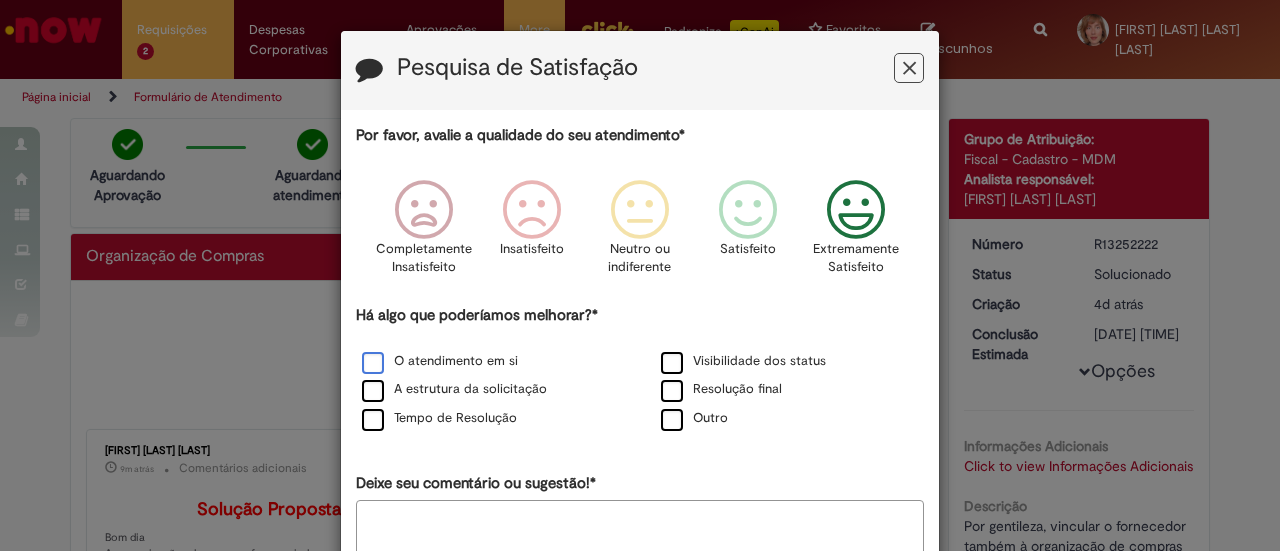 click on "O atendimento em si" at bounding box center [440, 361] 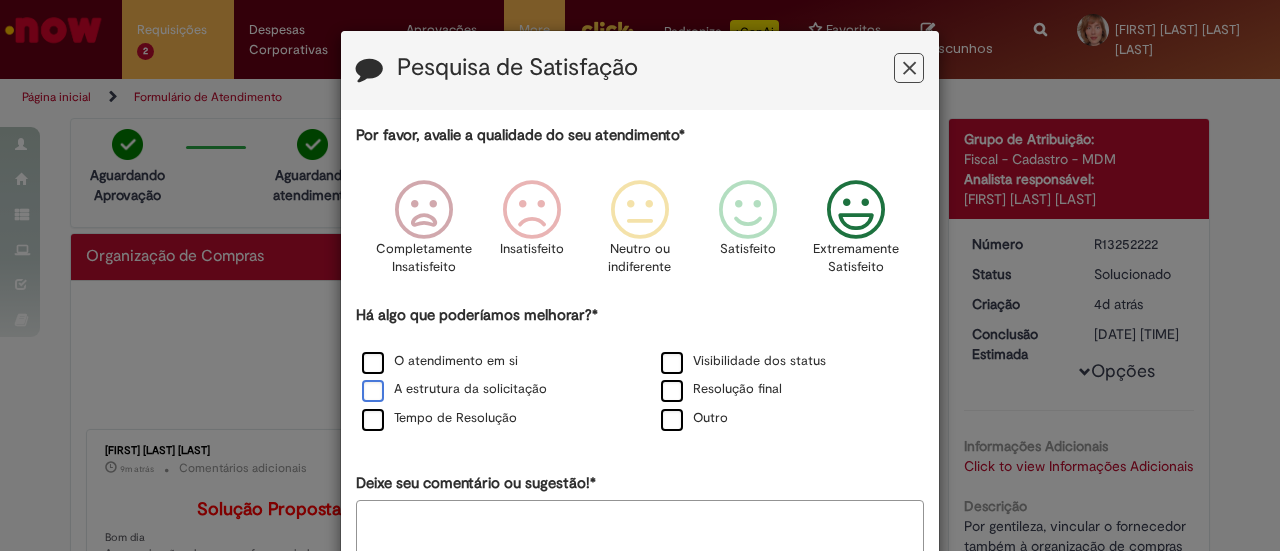 click on "A estrutura da solicitação" at bounding box center (454, 389) 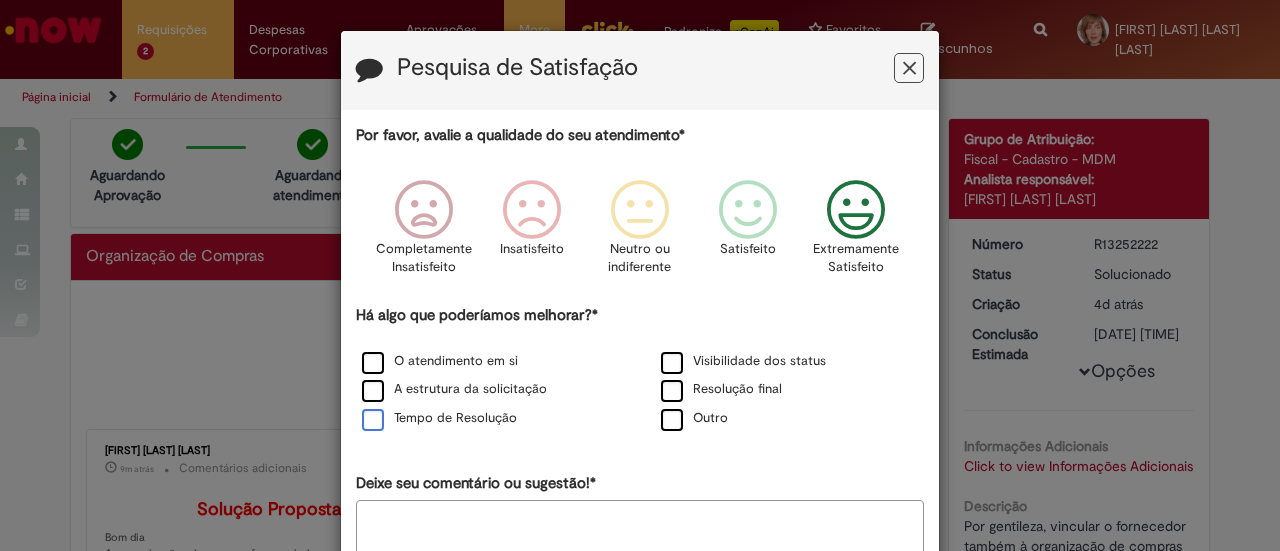 click on "Tempo de Resolução" at bounding box center [439, 418] 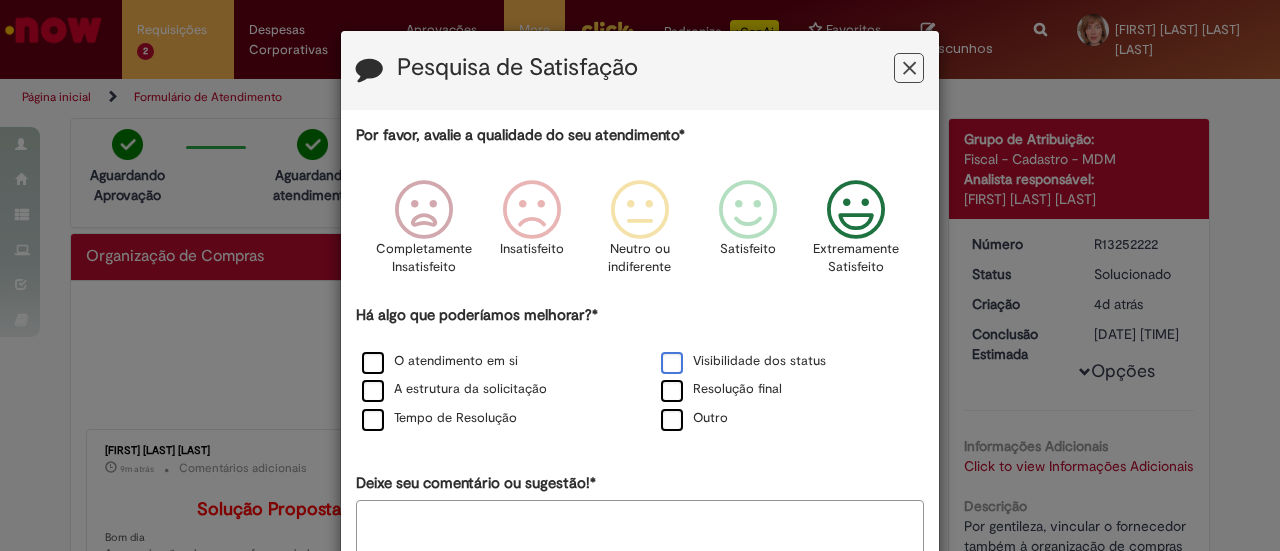 click on "Visibilidade dos status" at bounding box center [743, 361] 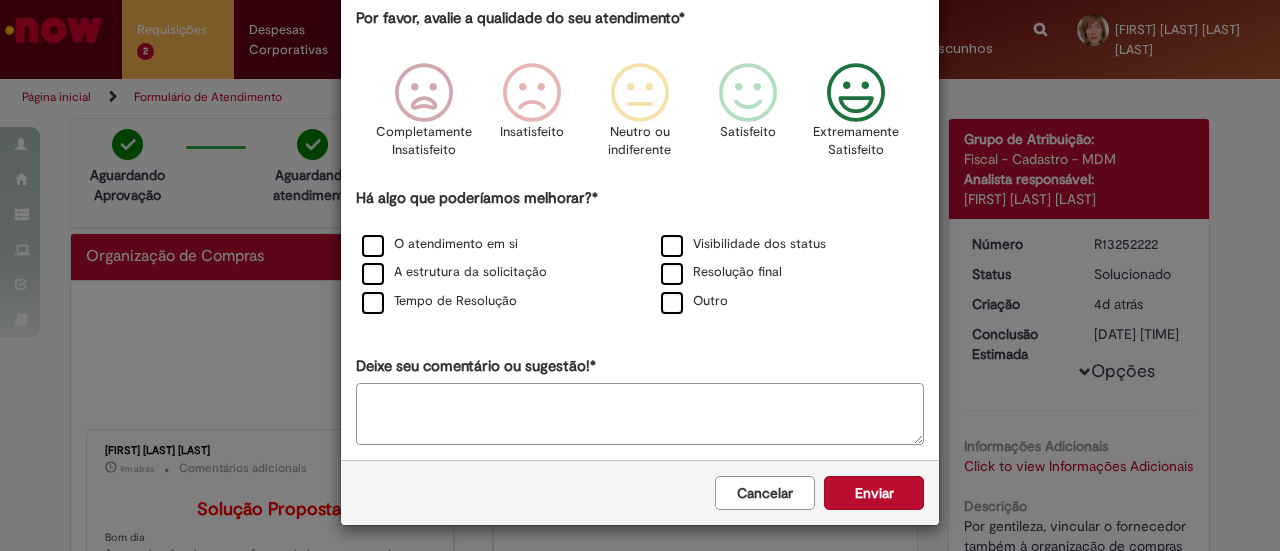 scroll, scrollTop: 119, scrollLeft: 0, axis: vertical 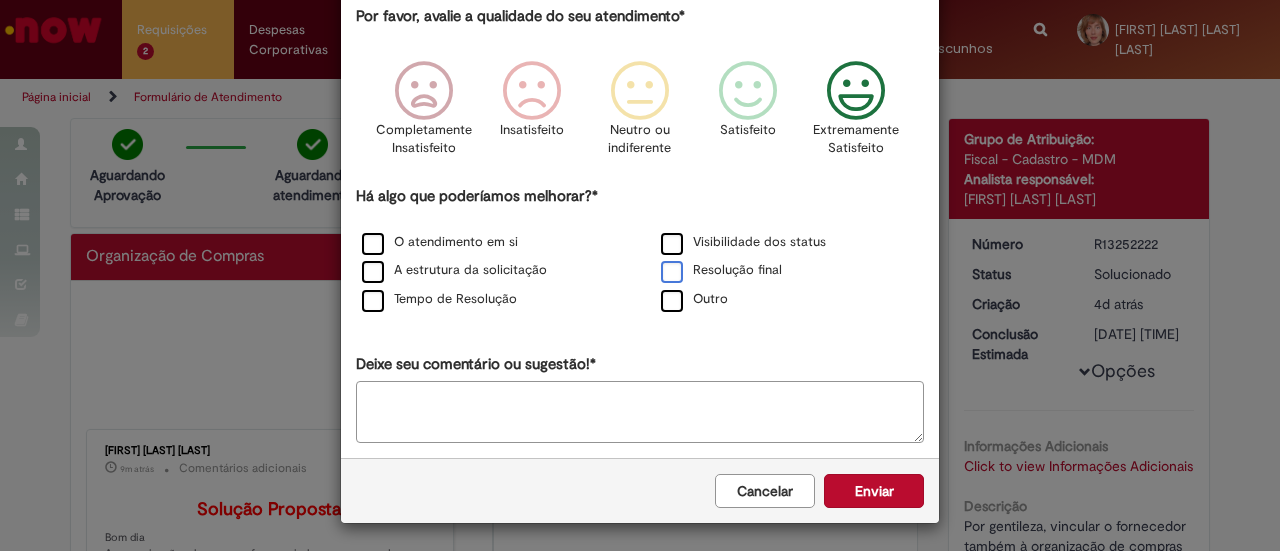 click on "Resolução final" at bounding box center (721, 270) 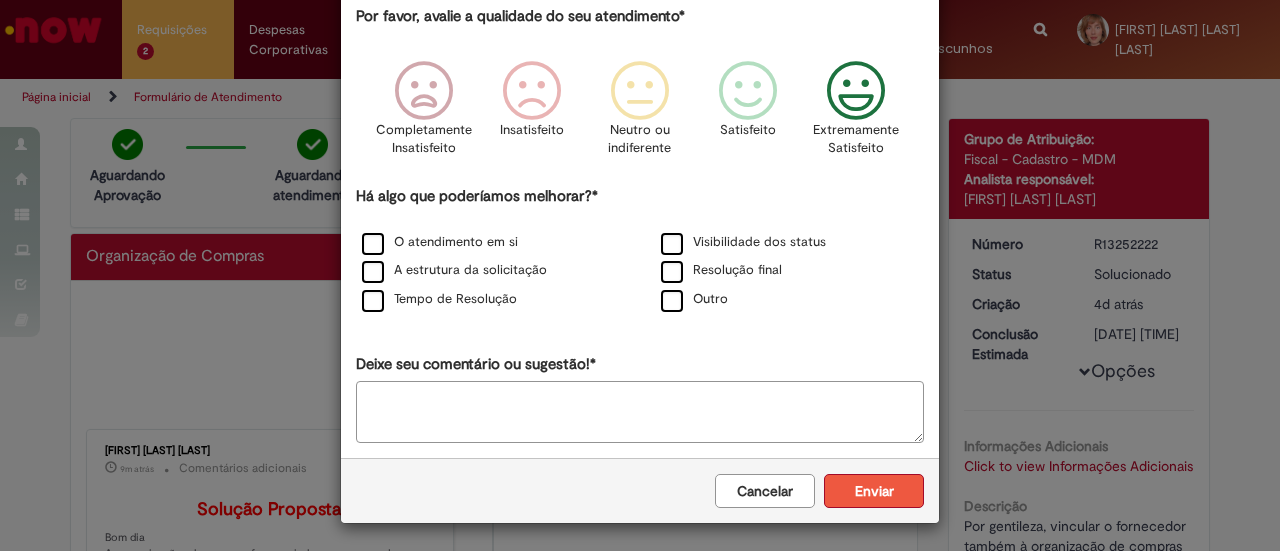 click on "Enviar" at bounding box center [874, 491] 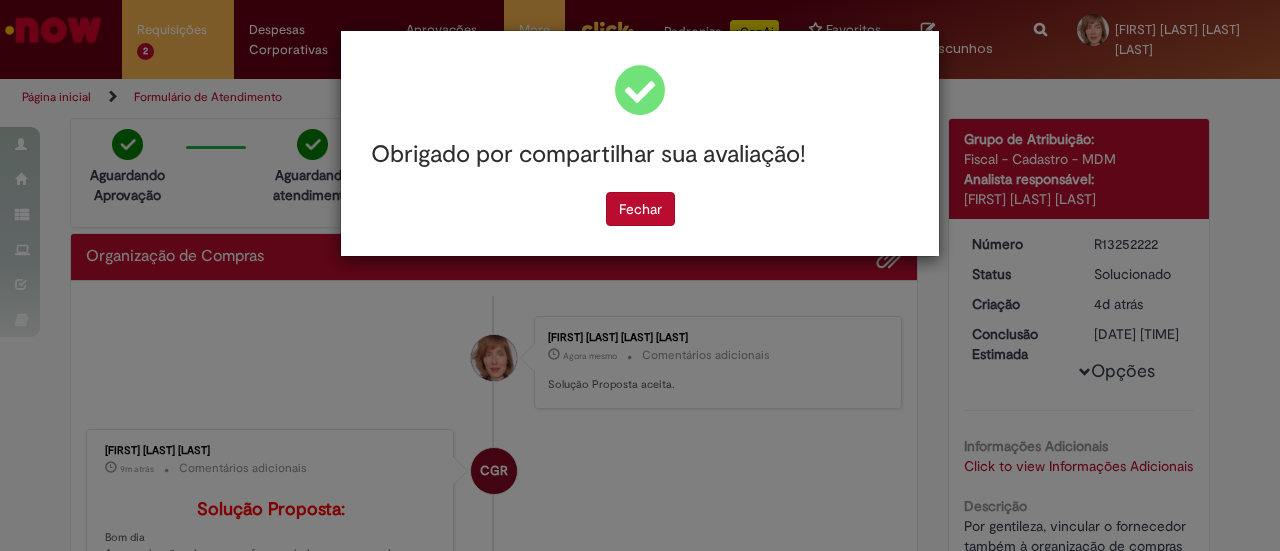 scroll, scrollTop: 0, scrollLeft: 0, axis: both 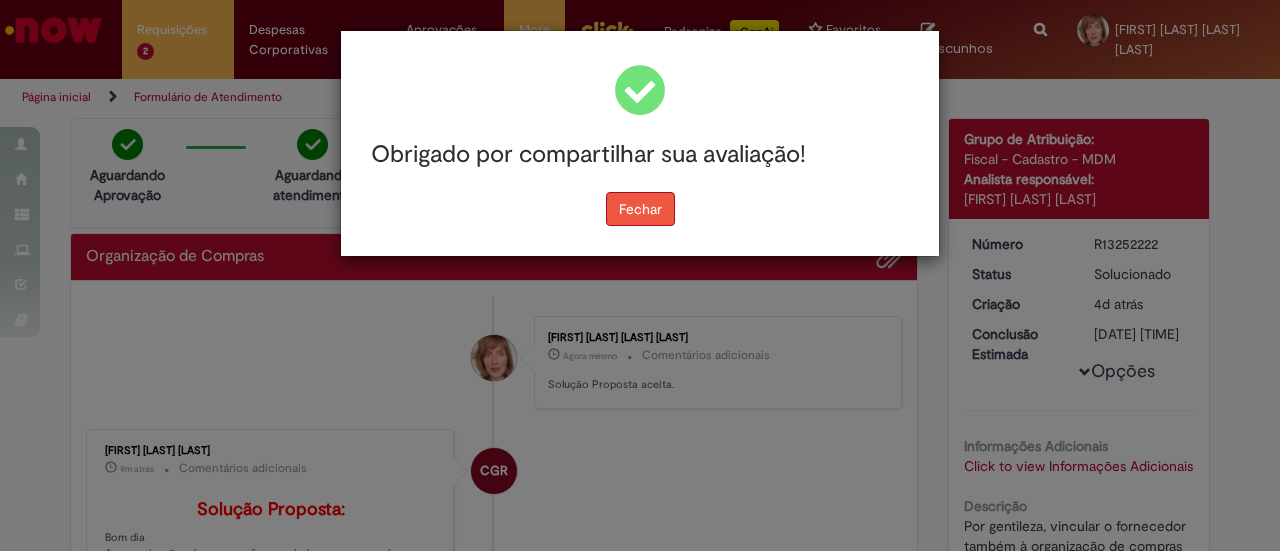 click on "Fechar" at bounding box center (640, 209) 